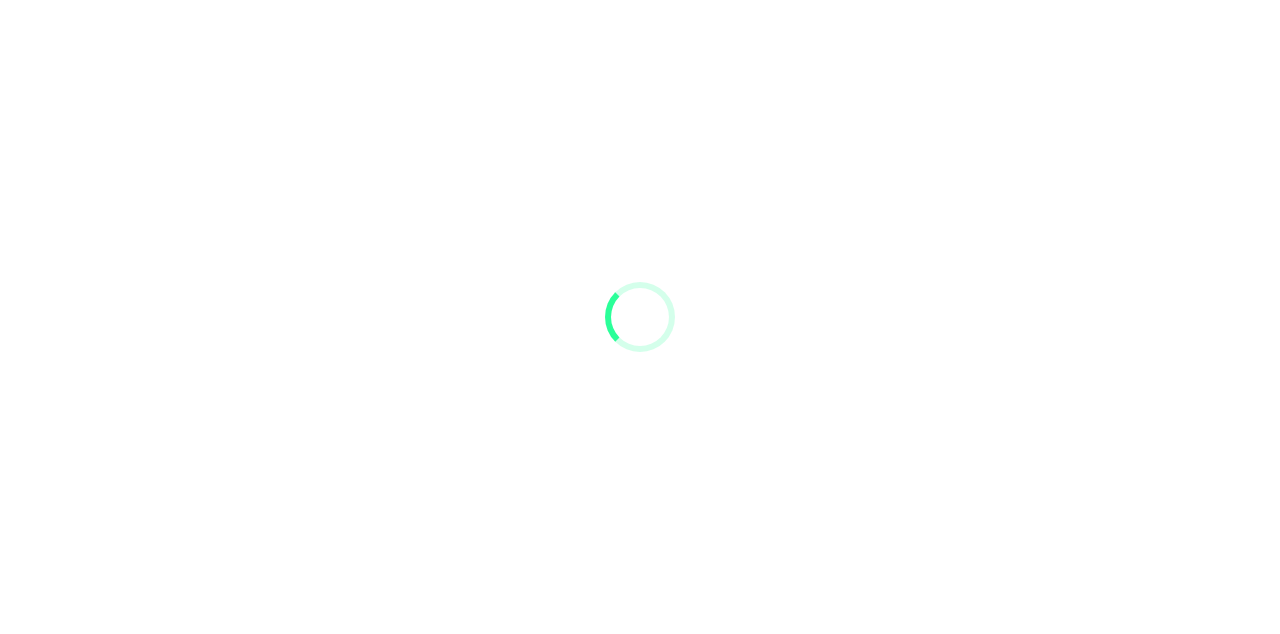 scroll, scrollTop: 94, scrollLeft: 0, axis: vertical 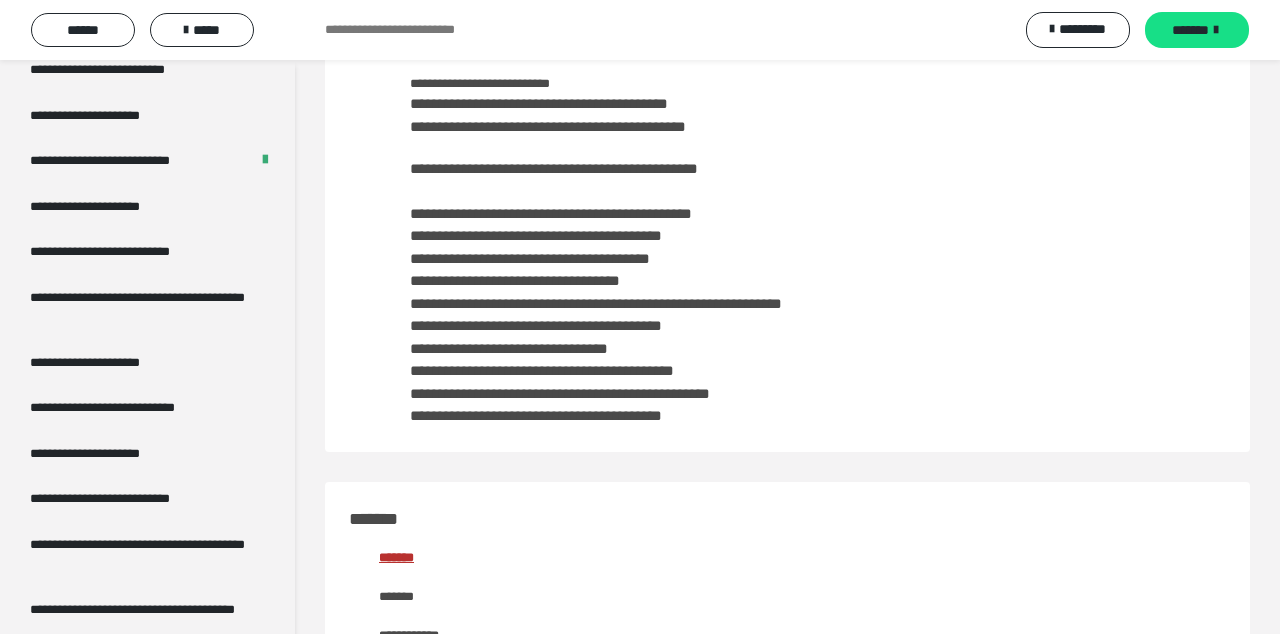 click on "**********" at bounding box center [108, 363] 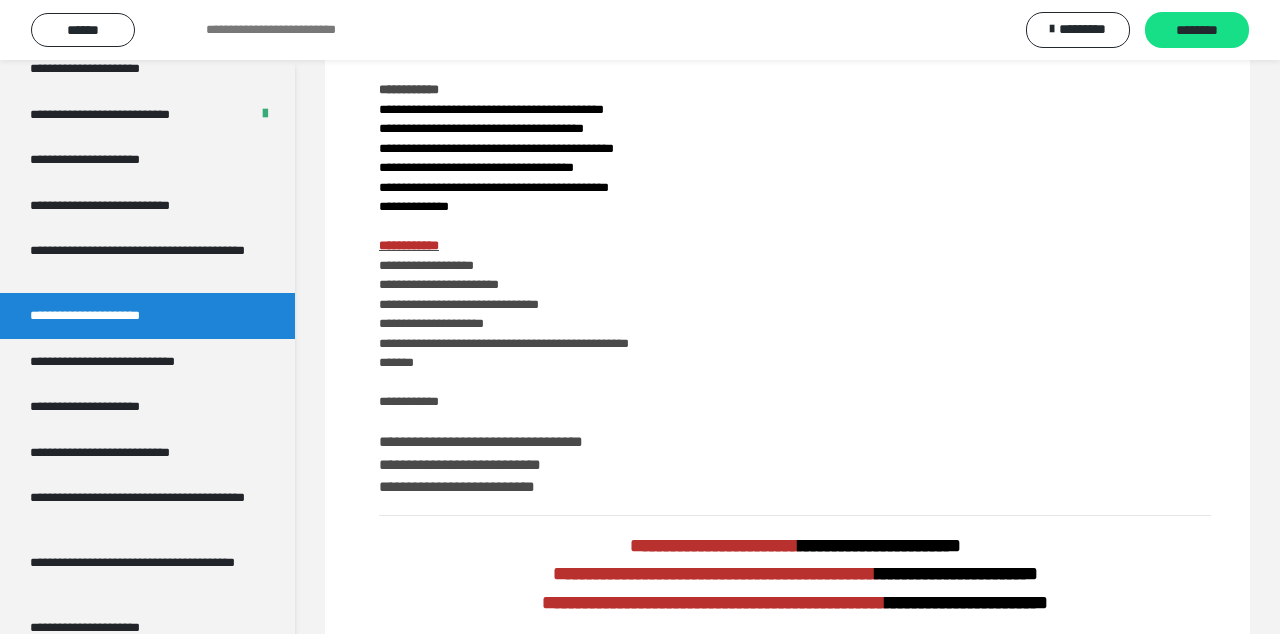 scroll, scrollTop: 0, scrollLeft: 0, axis: both 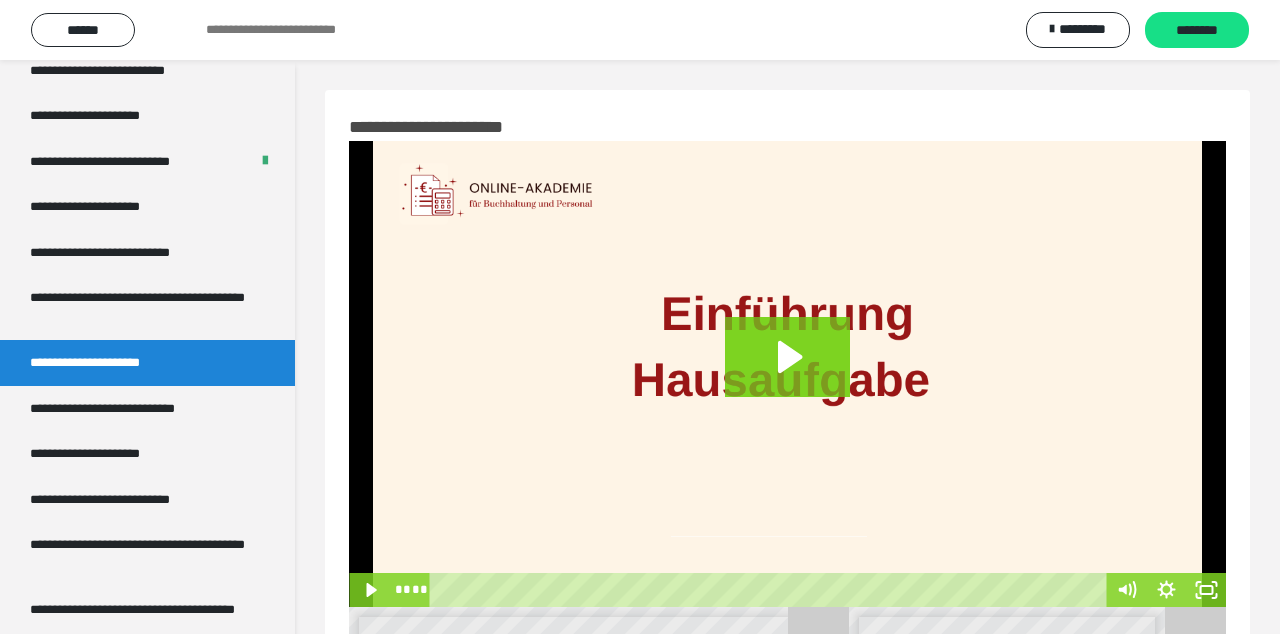 click at bounding box center [787, 374] 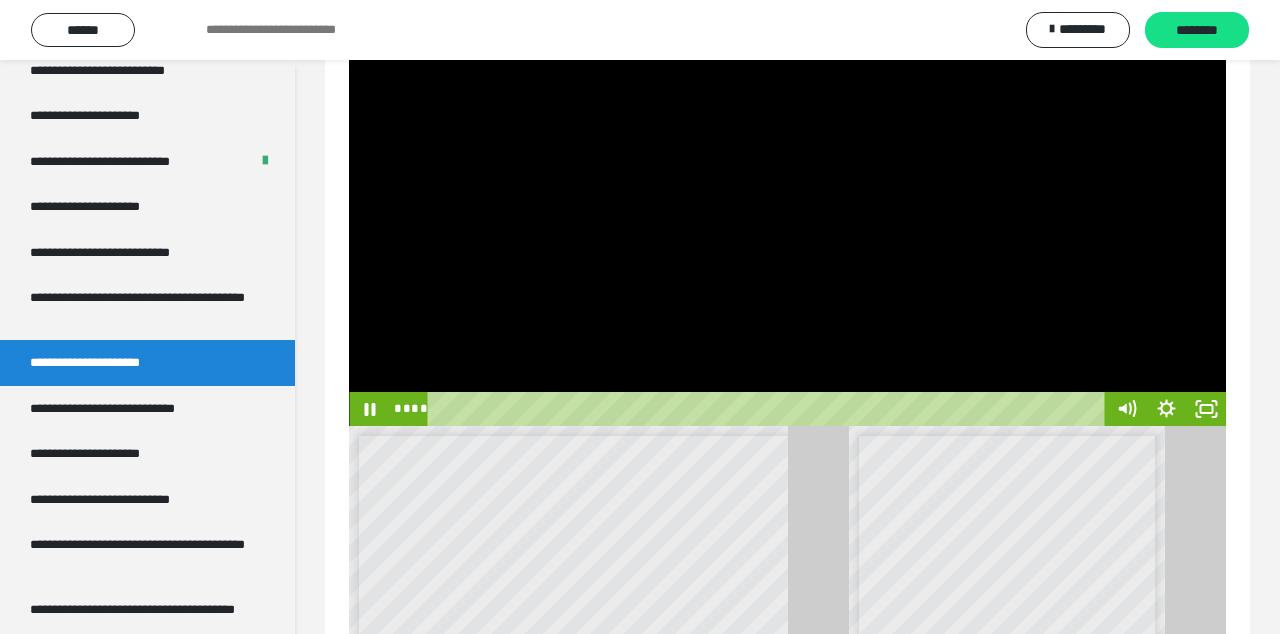 scroll, scrollTop: 432, scrollLeft: 0, axis: vertical 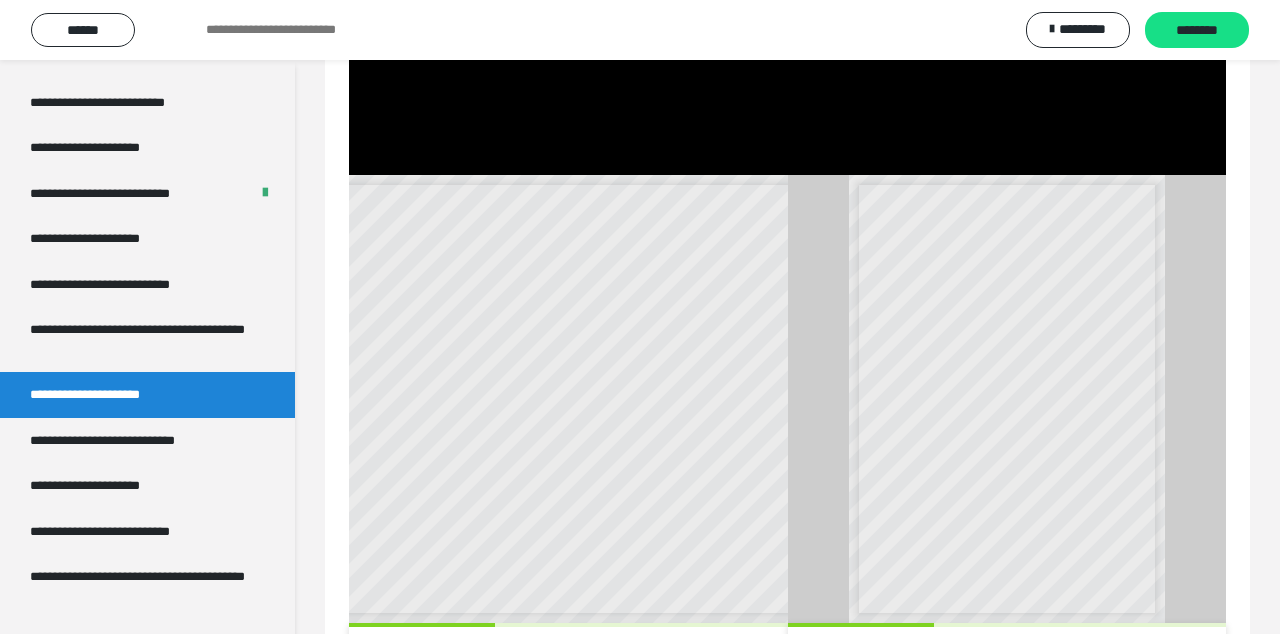 click on "**********" at bounding box center [139, 339] 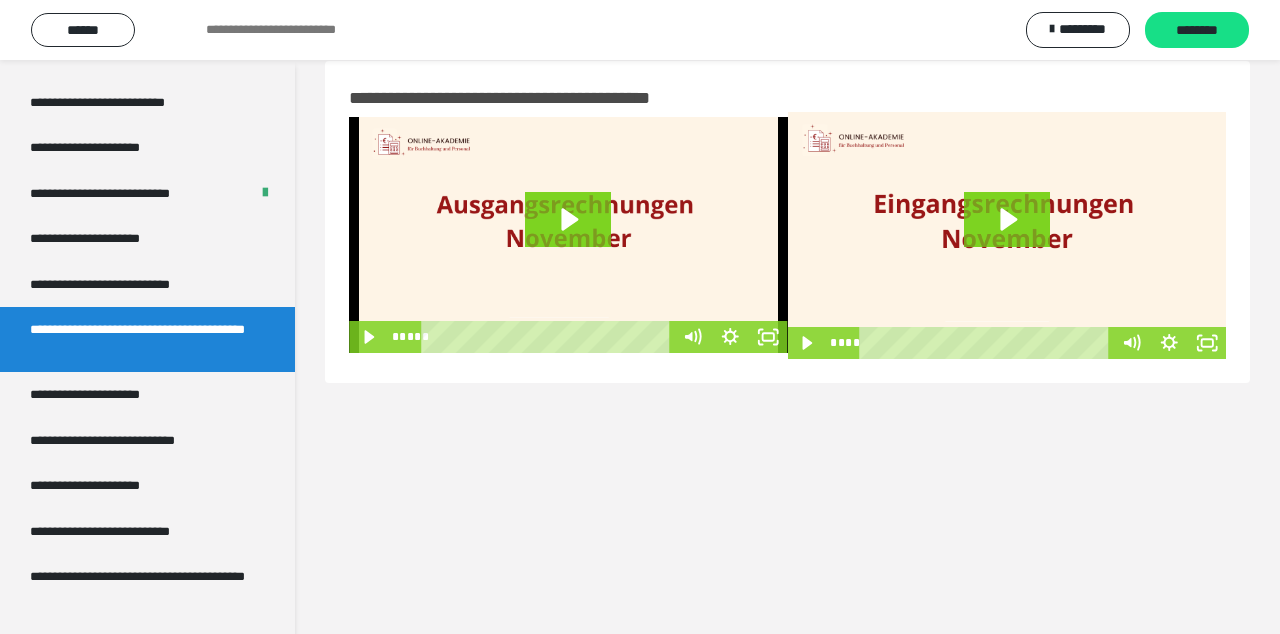 scroll, scrollTop: 0, scrollLeft: 0, axis: both 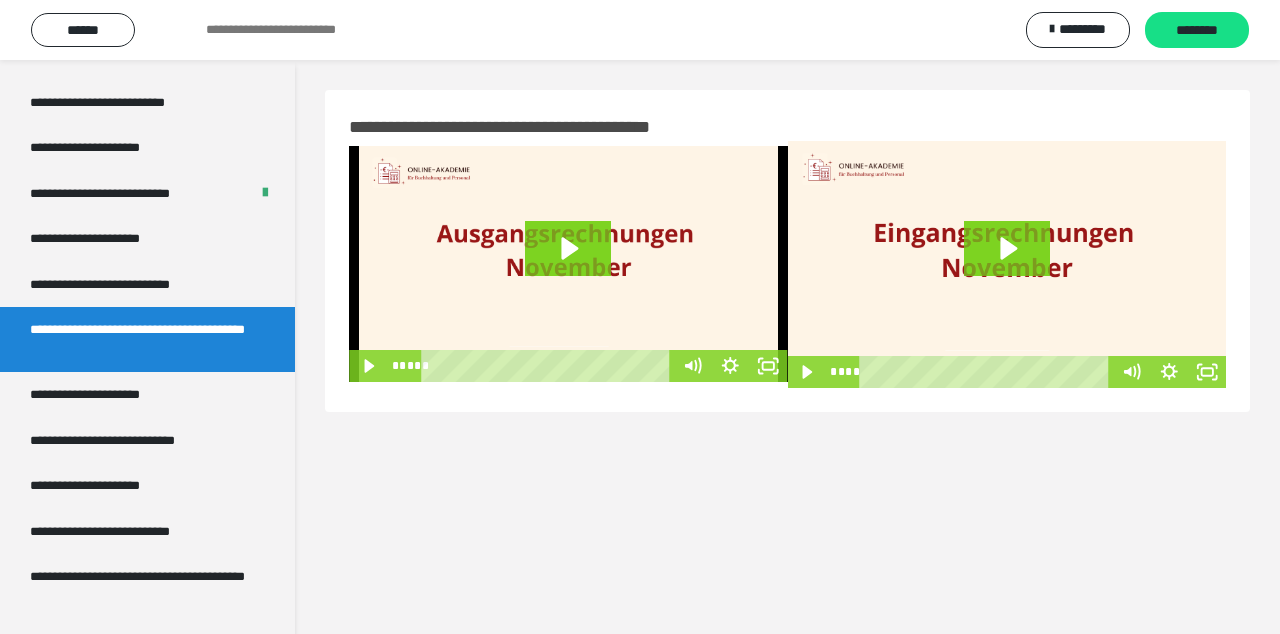 click on "**********" at bounding box center (127, 285) 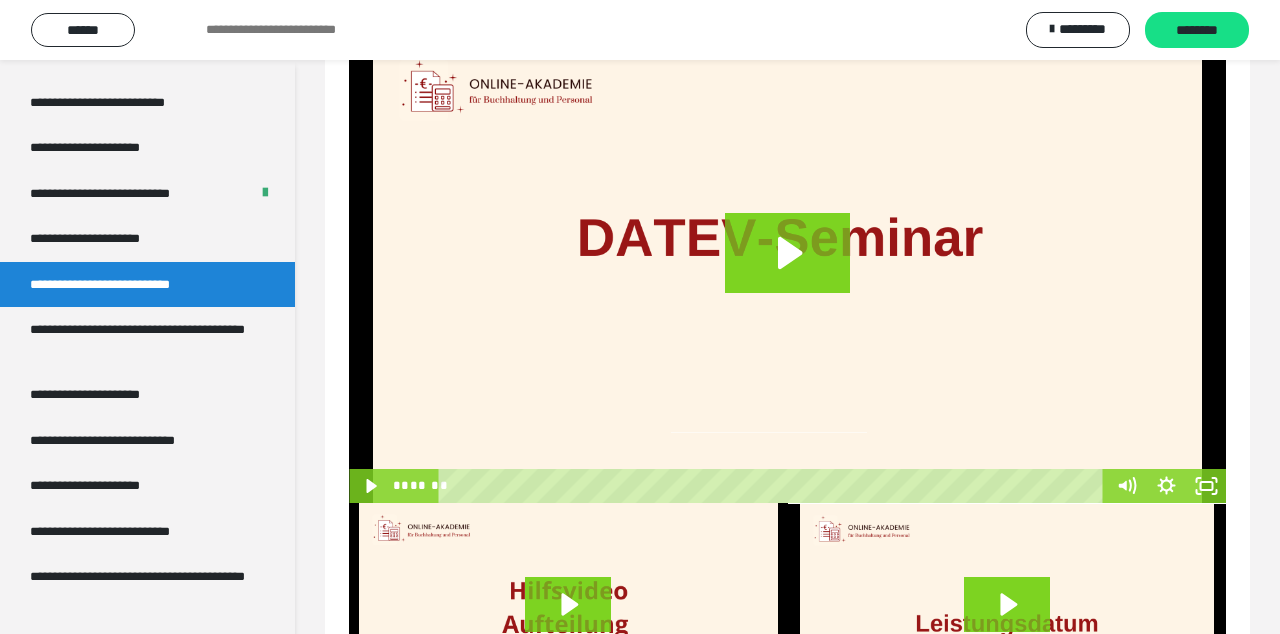 scroll, scrollTop: 168, scrollLeft: 0, axis: vertical 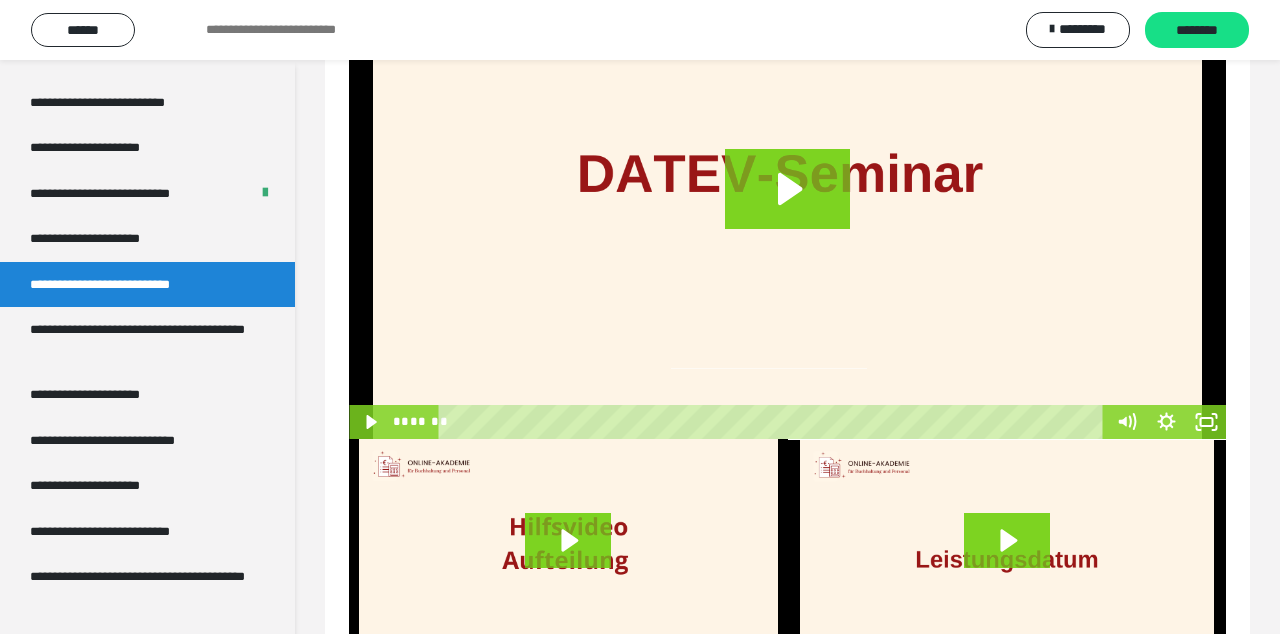 click on "**********" at bounding box center (139, 339) 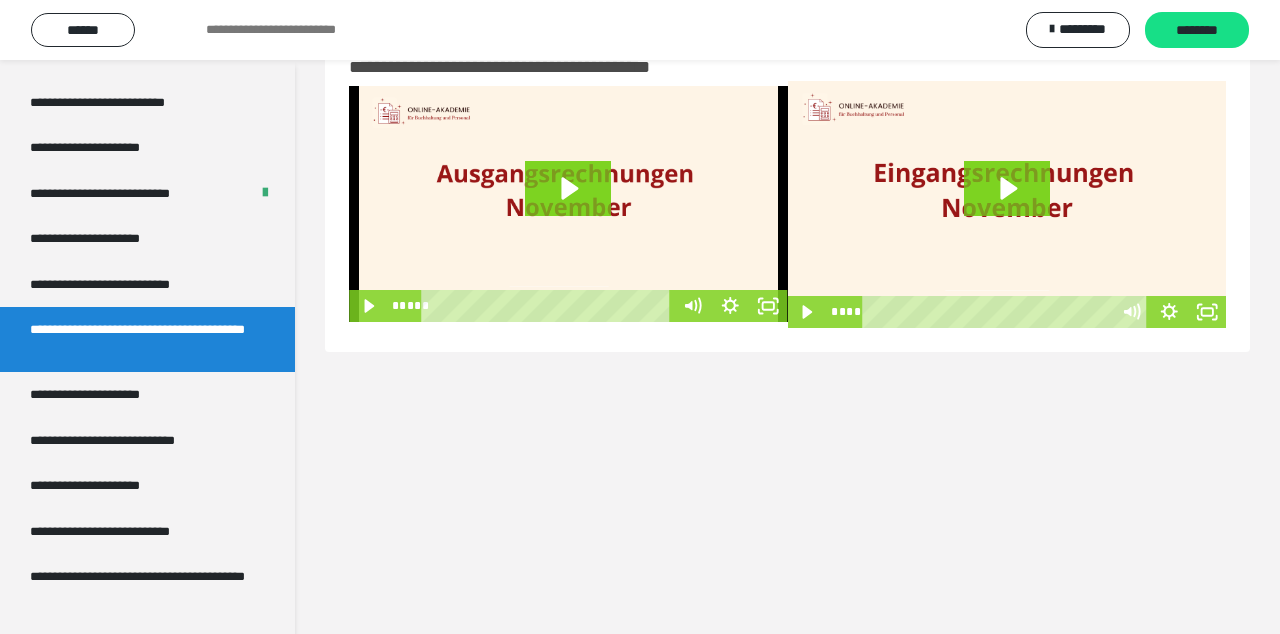 scroll, scrollTop: 60, scrollLeft: 0, axis: vertical 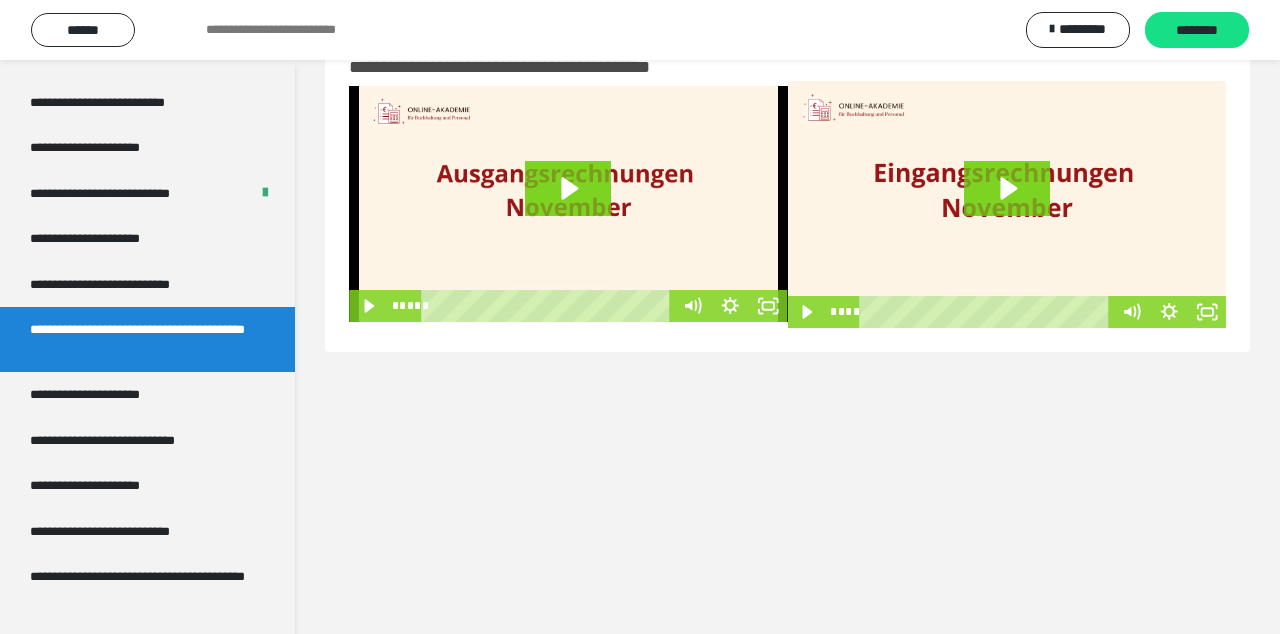 click 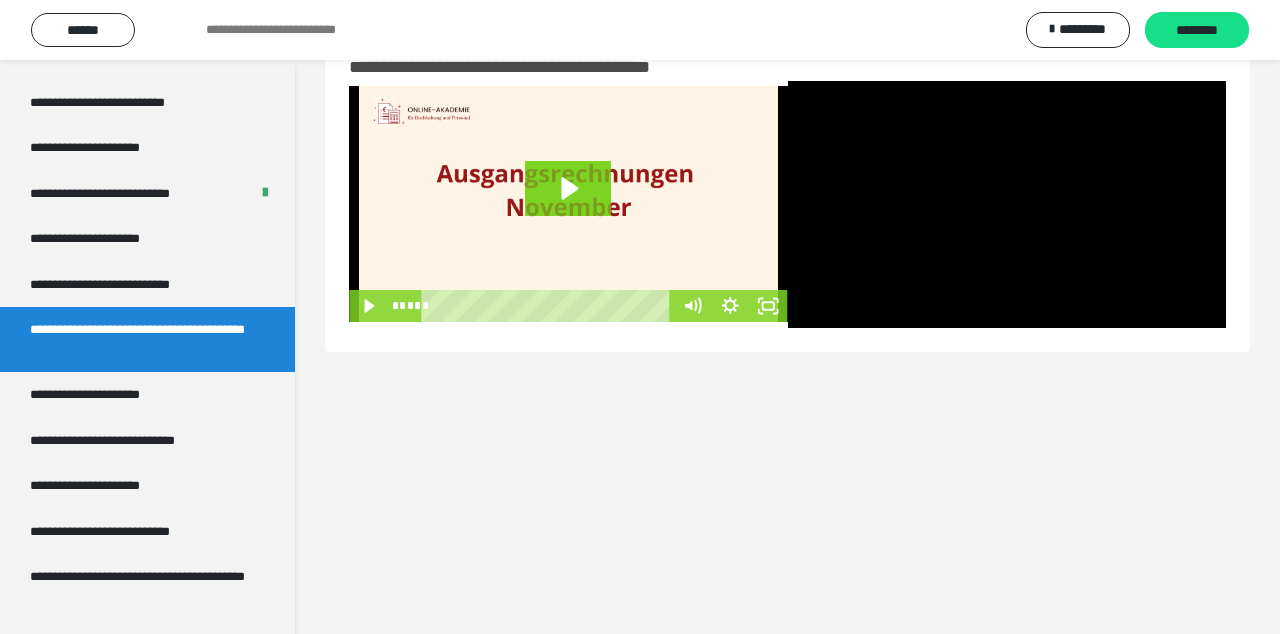 click on "**********" at bounding box center [127, 285] 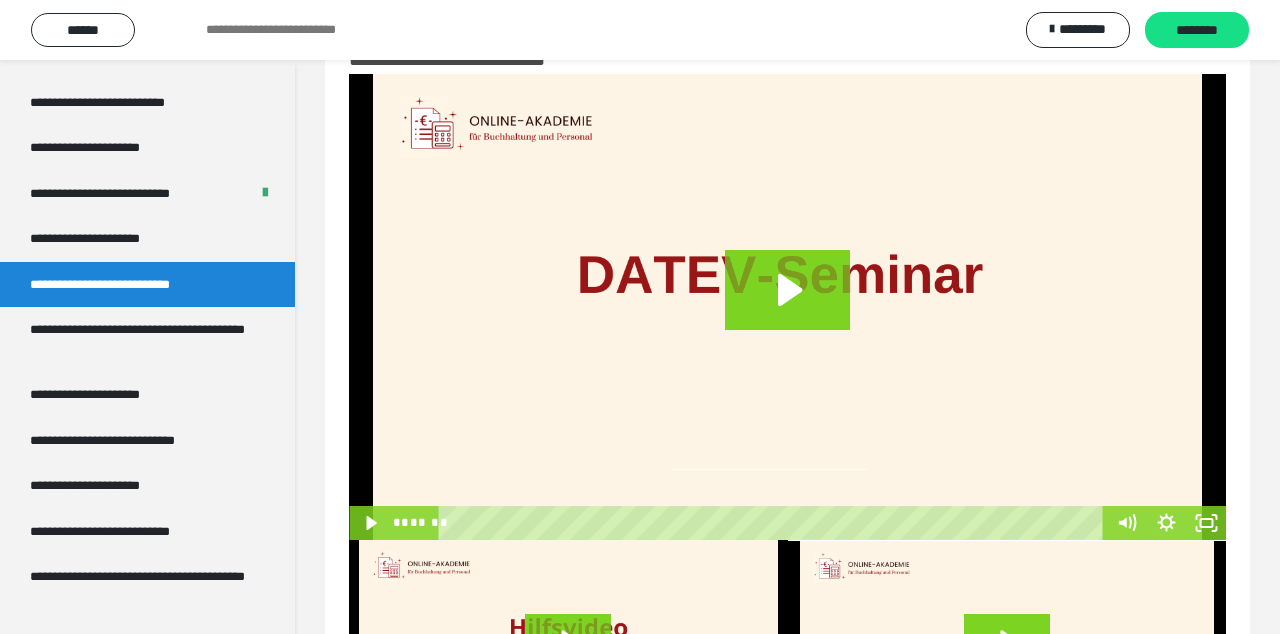 scroll, scrollTop: 168, scrollLeft: 0, axis: vertical 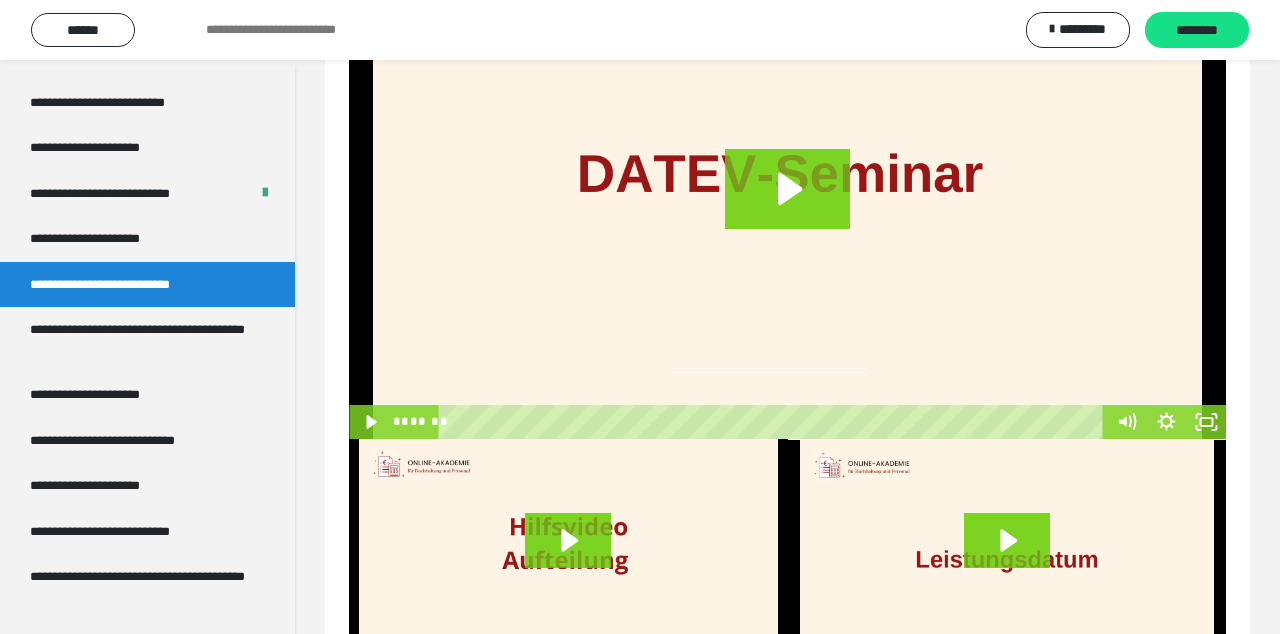 click 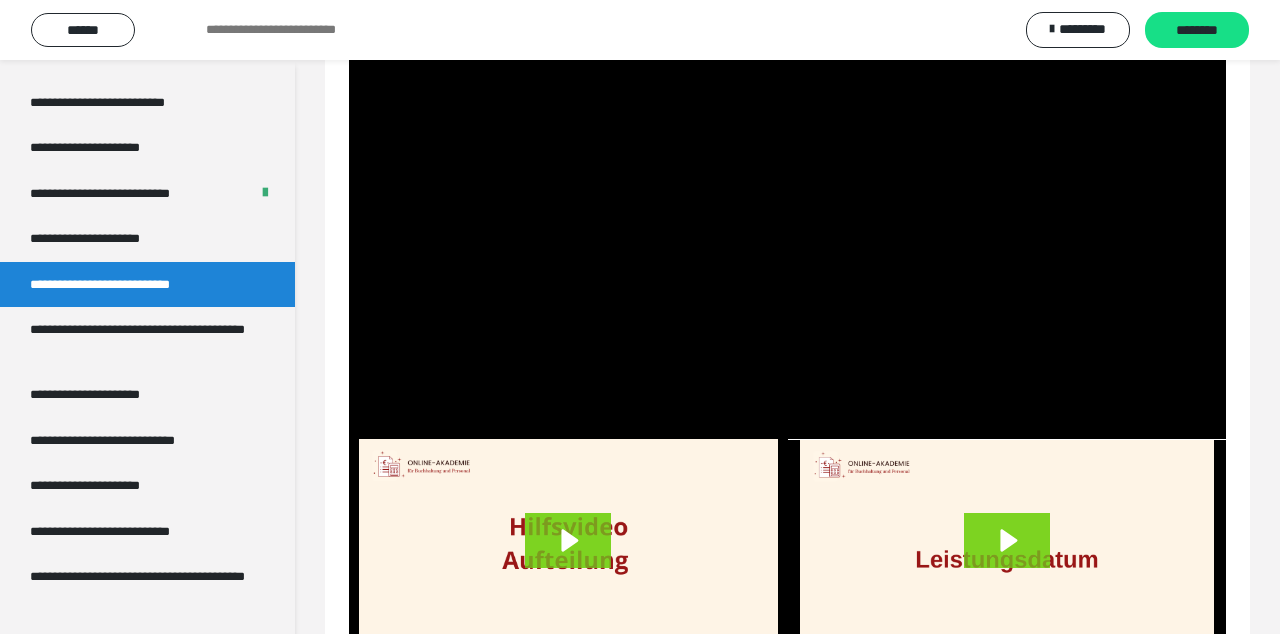 click at bounding box center [787, 206] 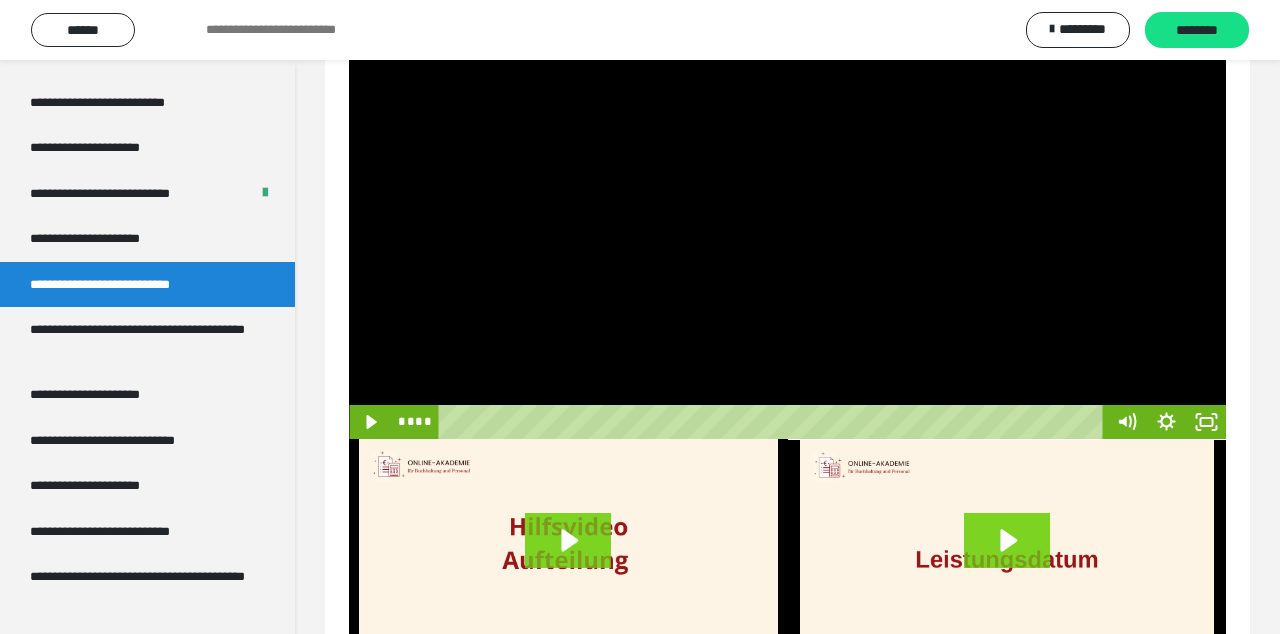 click at bounding box center [774, 422] 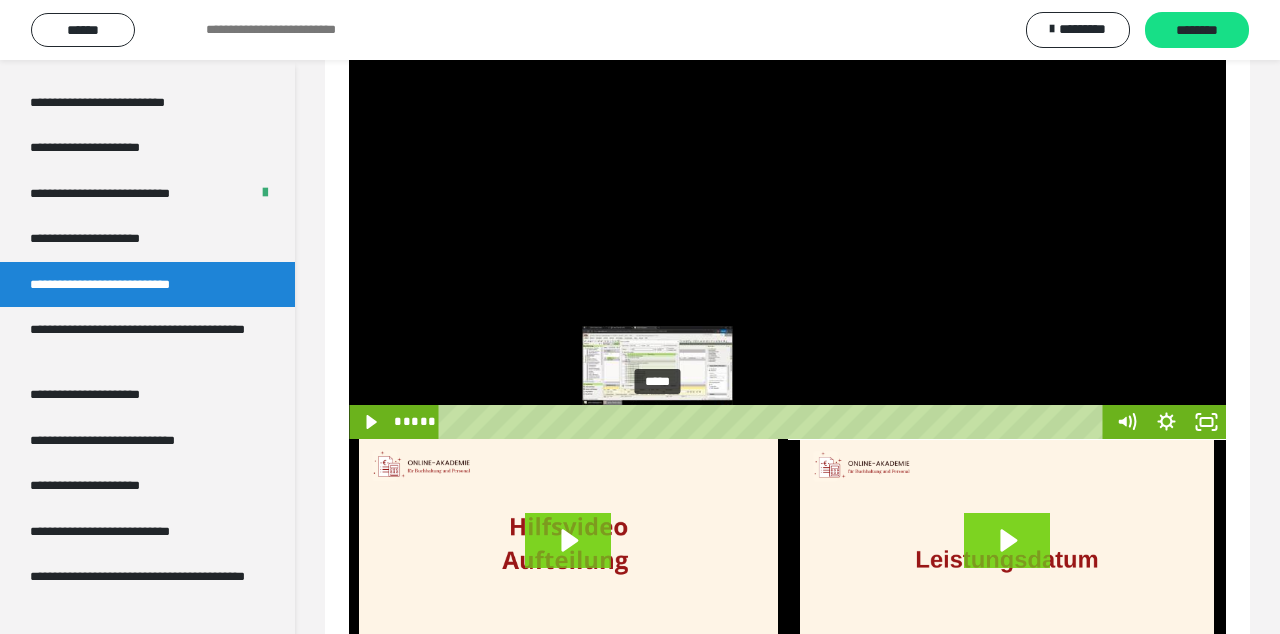 click at bounding box center [787, 206] 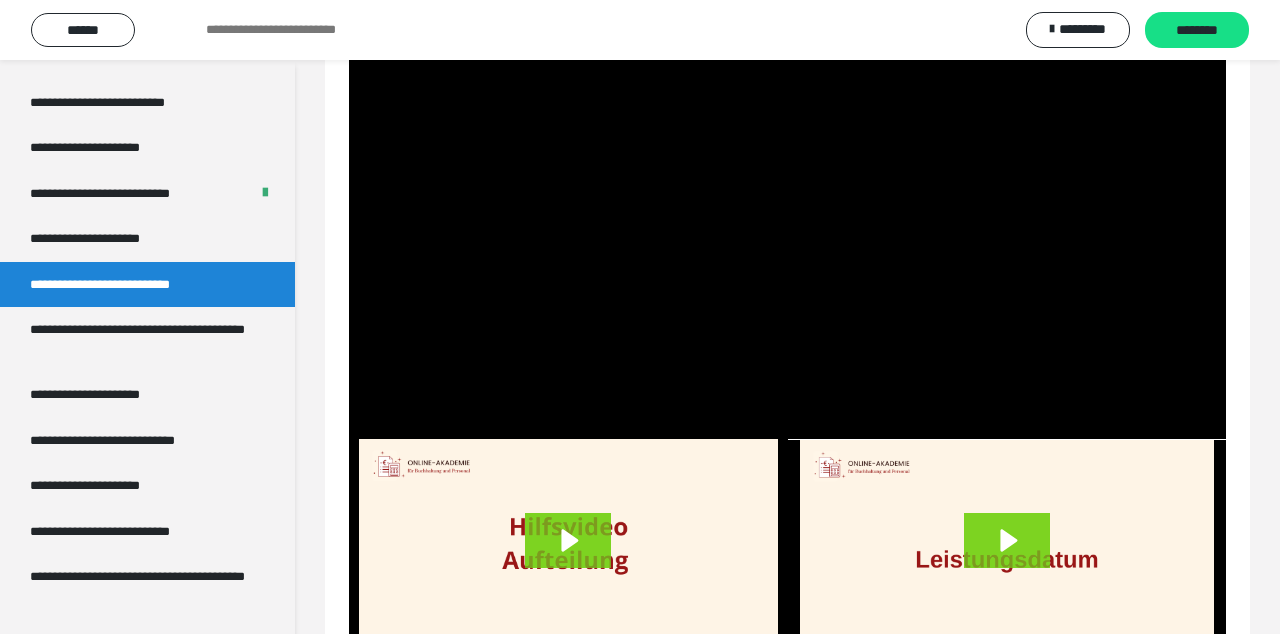 click at bounding box center (787, 206) 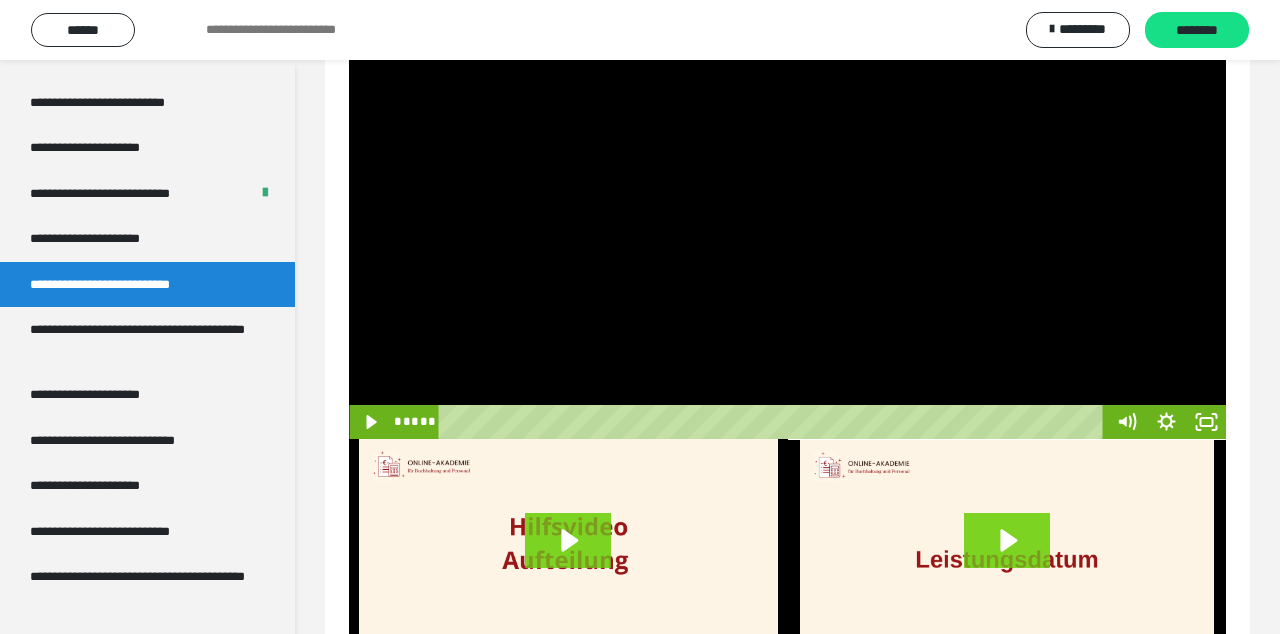 click on "**********" at bounding box center [139, 339] 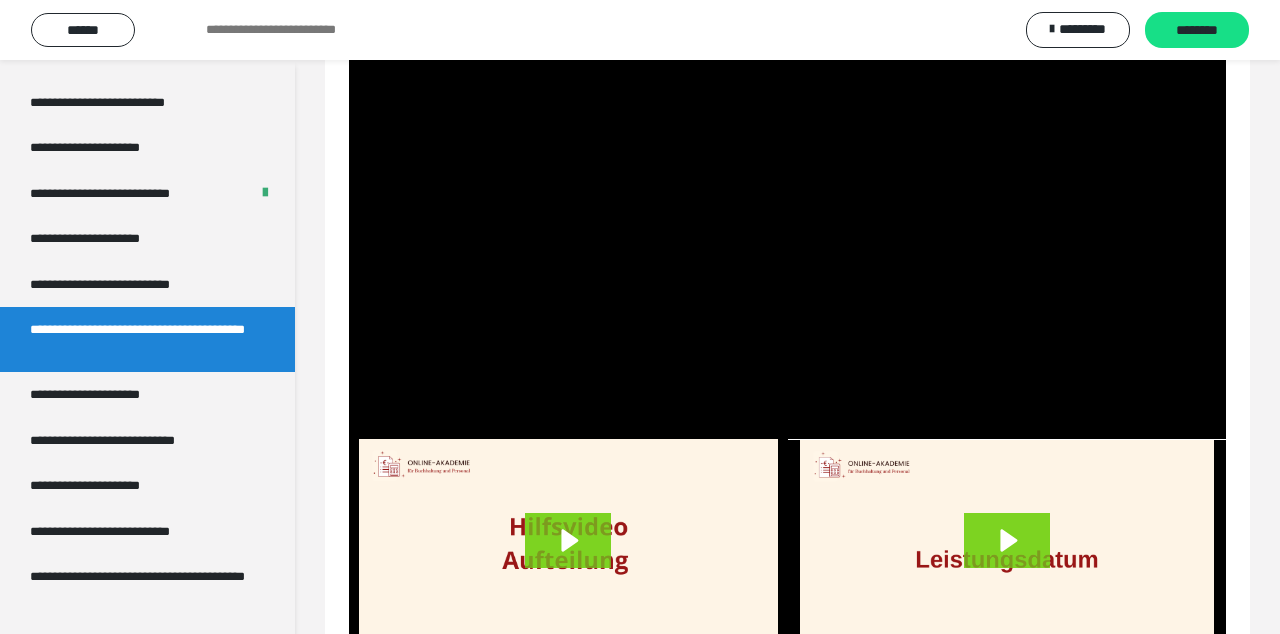 scroll, scrollTop: 60, scrollLeft: 0, axis: vertical 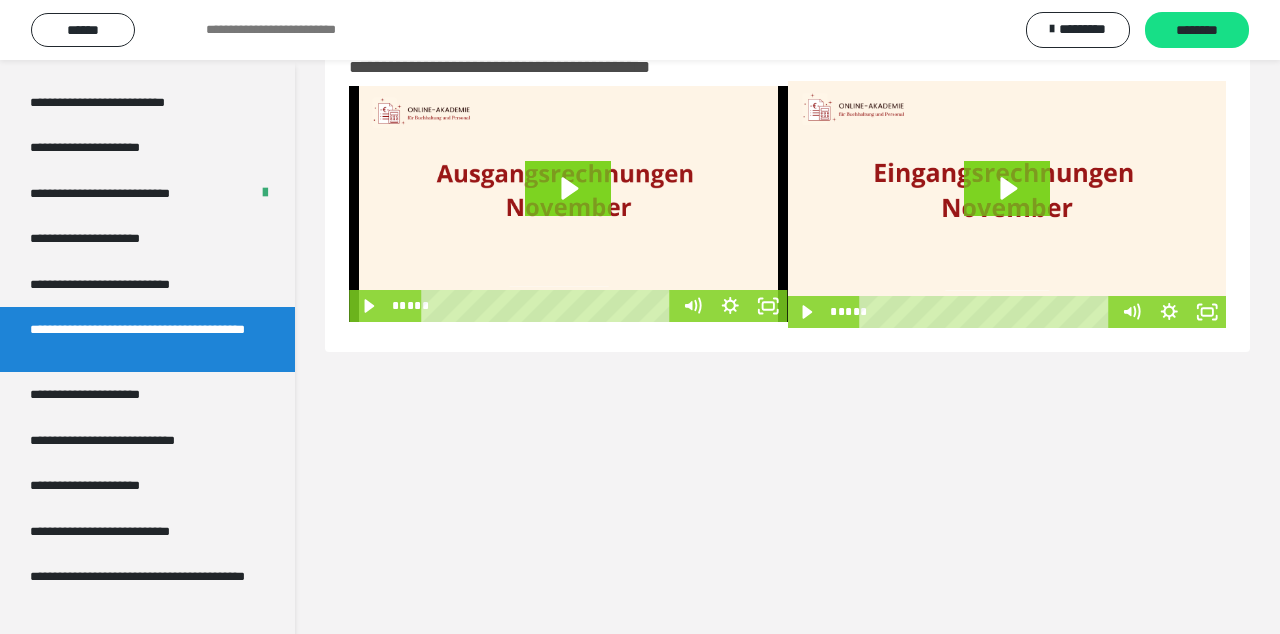 click on "**********" at bounding box center [107, 239] 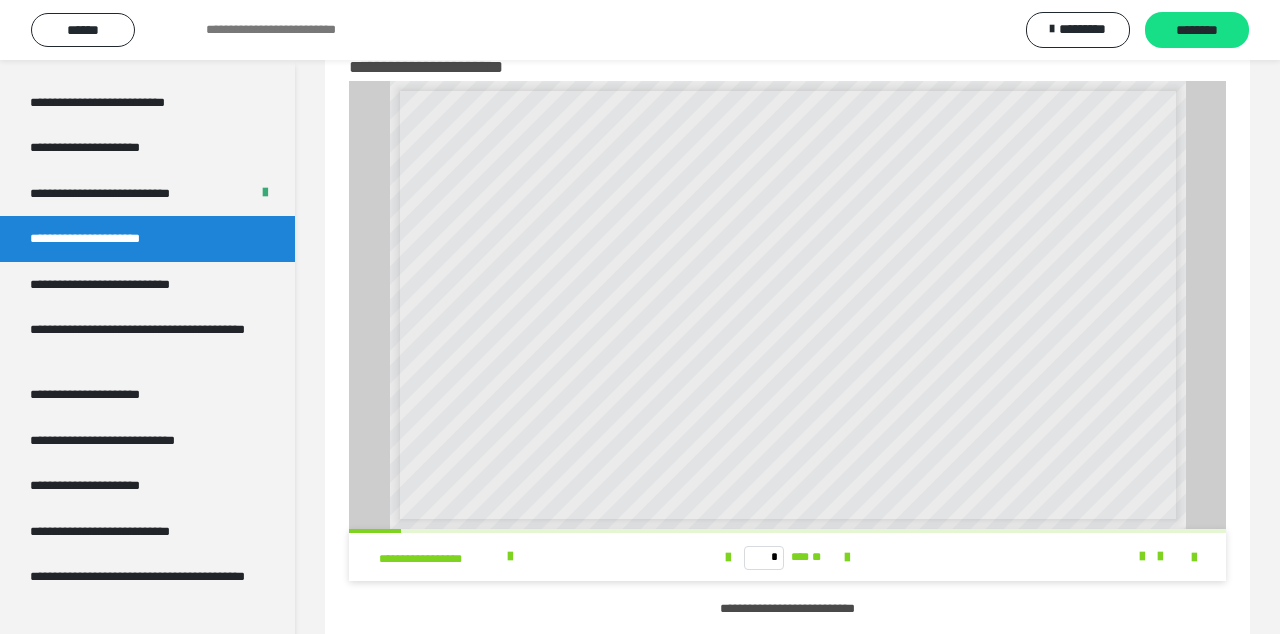 click at bounding box center [510, 557] 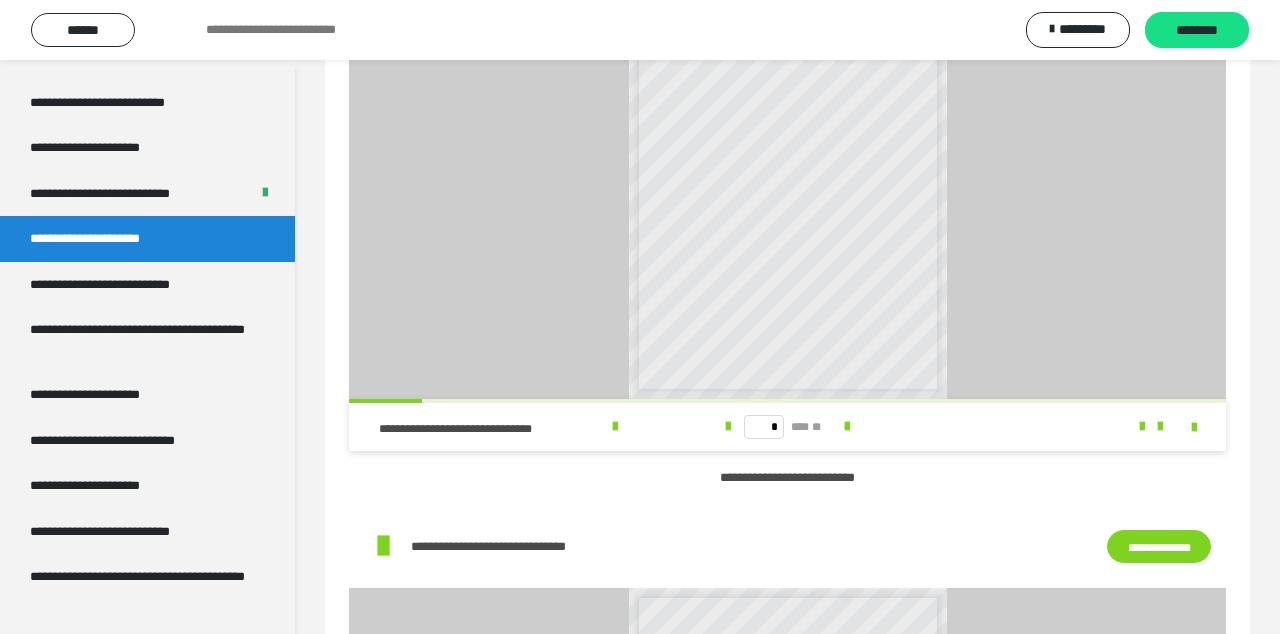 scroll, scrollTop: 834, scrollLeft: 0, axis: vertical 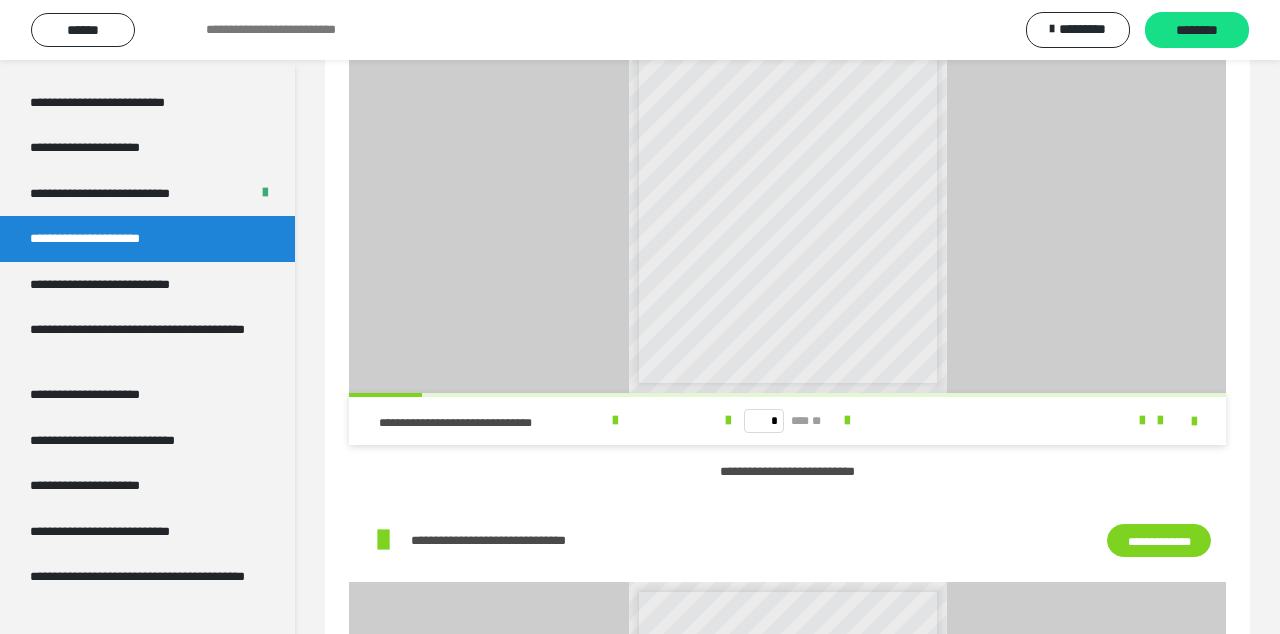 click at bounding box center (615, 421) 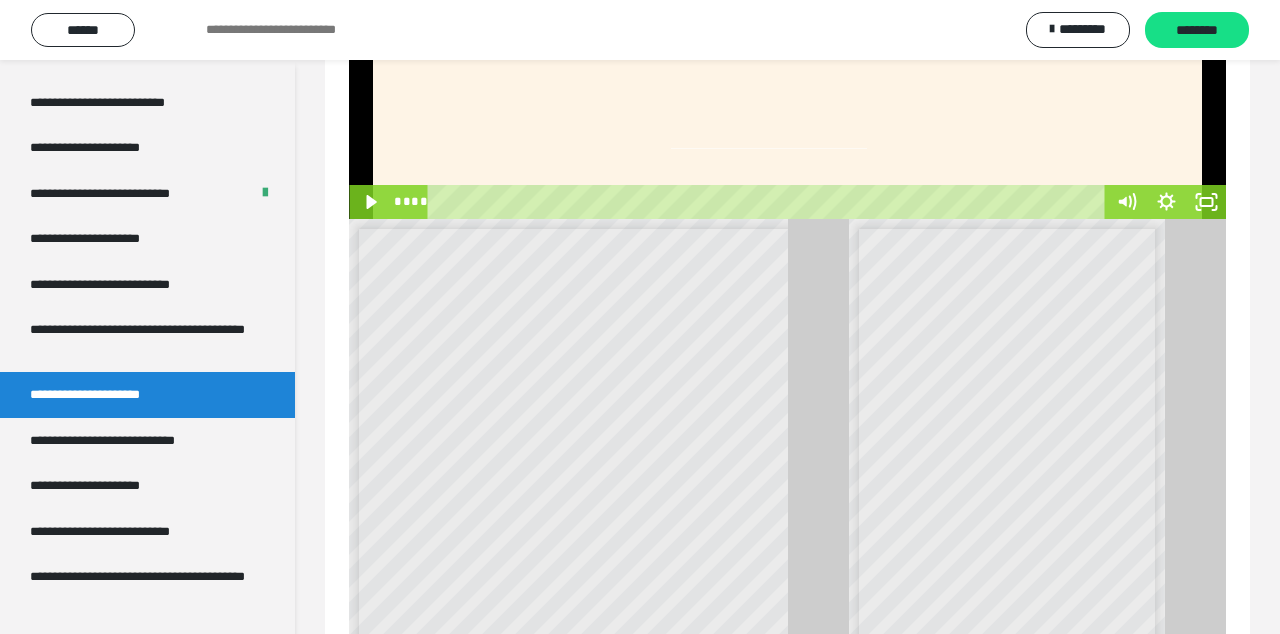 scroll, scrollTop: 432, scrollLeft: 0, axis: vertical 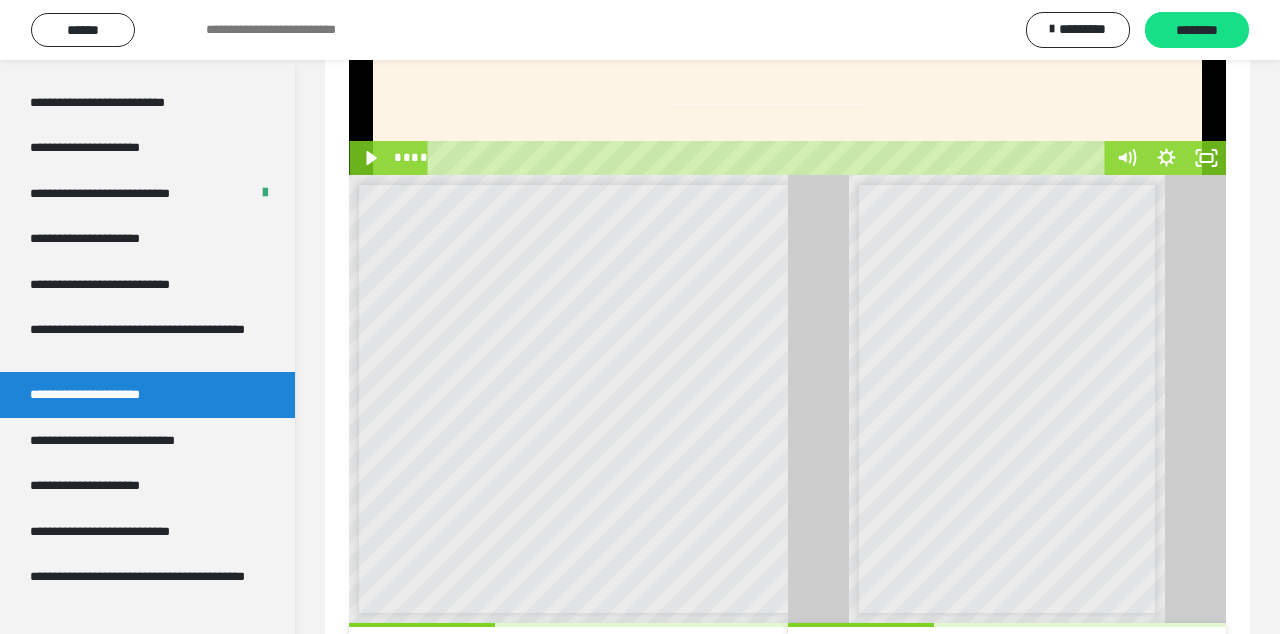 click at bounding box center (476, 651) 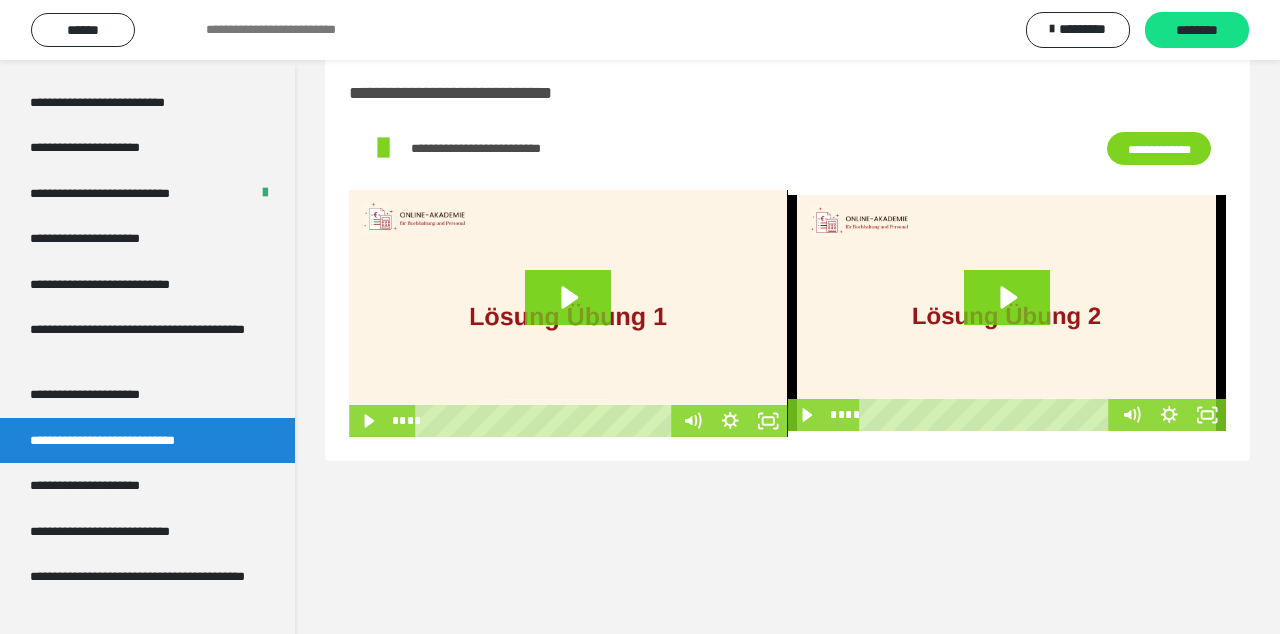 scroll, scrollTop: 0, scrollLeft: 0, axis: both 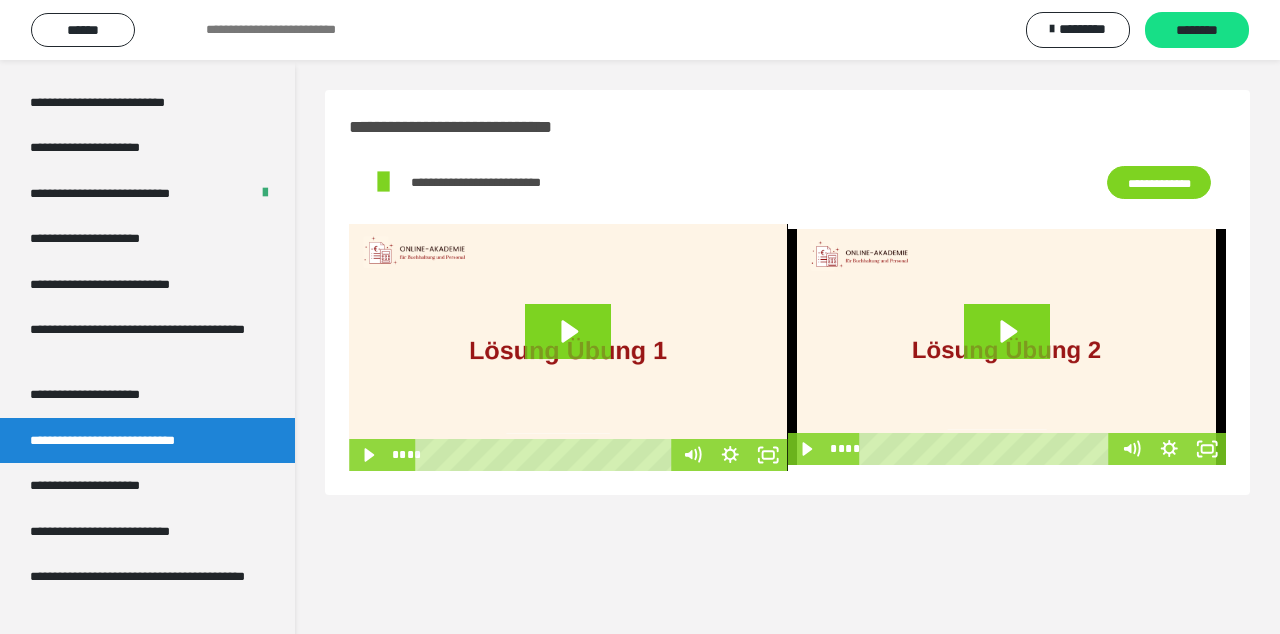 click on "**********" at bounding box center [1159, 182] 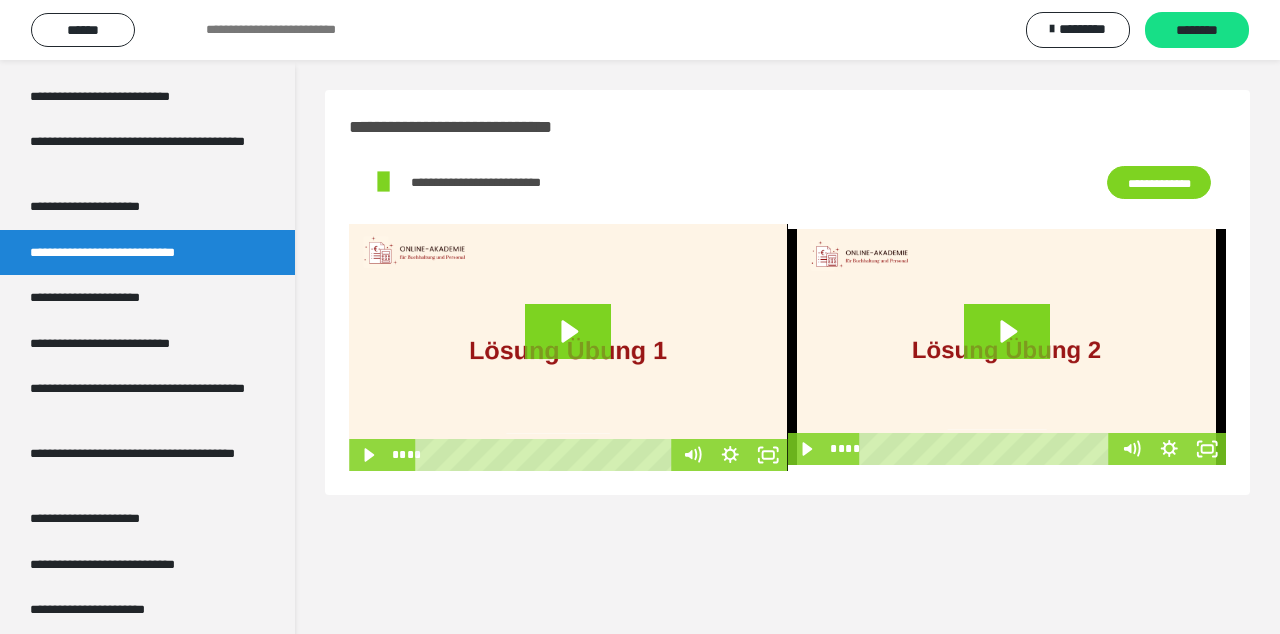 scroll, scrollTop: 3206, scrollLeft: 0, axis: vertical 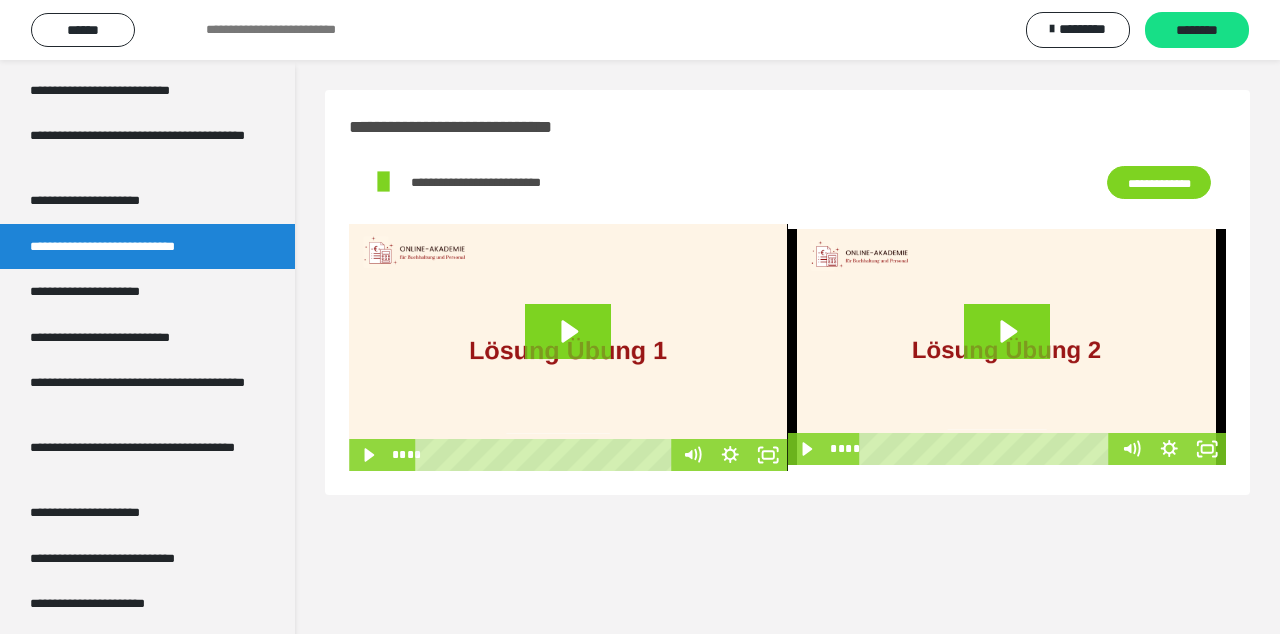 click on "**********" at bounding box center [108, 292] 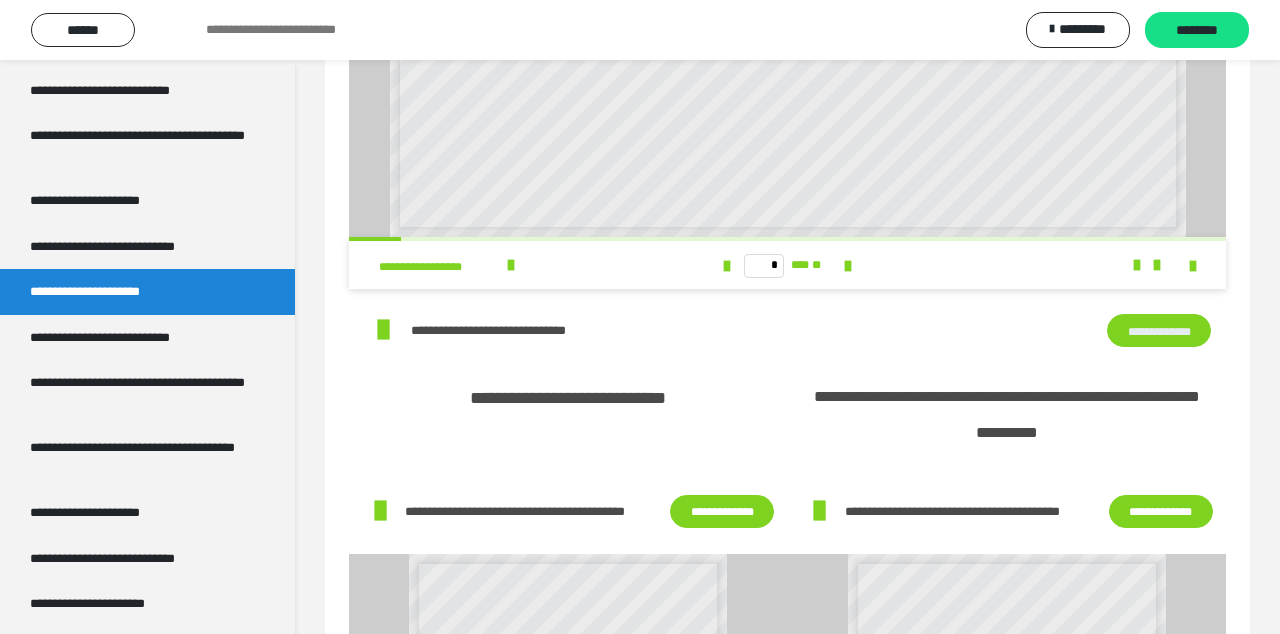 scroll, scrollTop: 350, scrollLeft: 0, axis: vertical 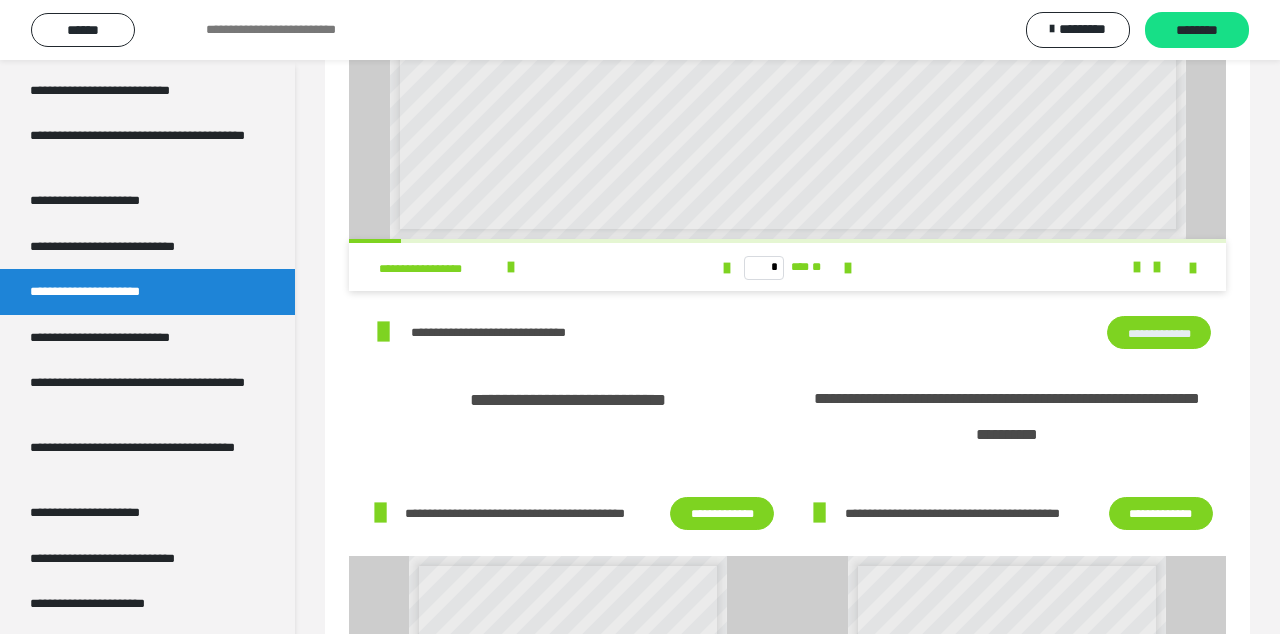 click at bounding box center (511, 267) 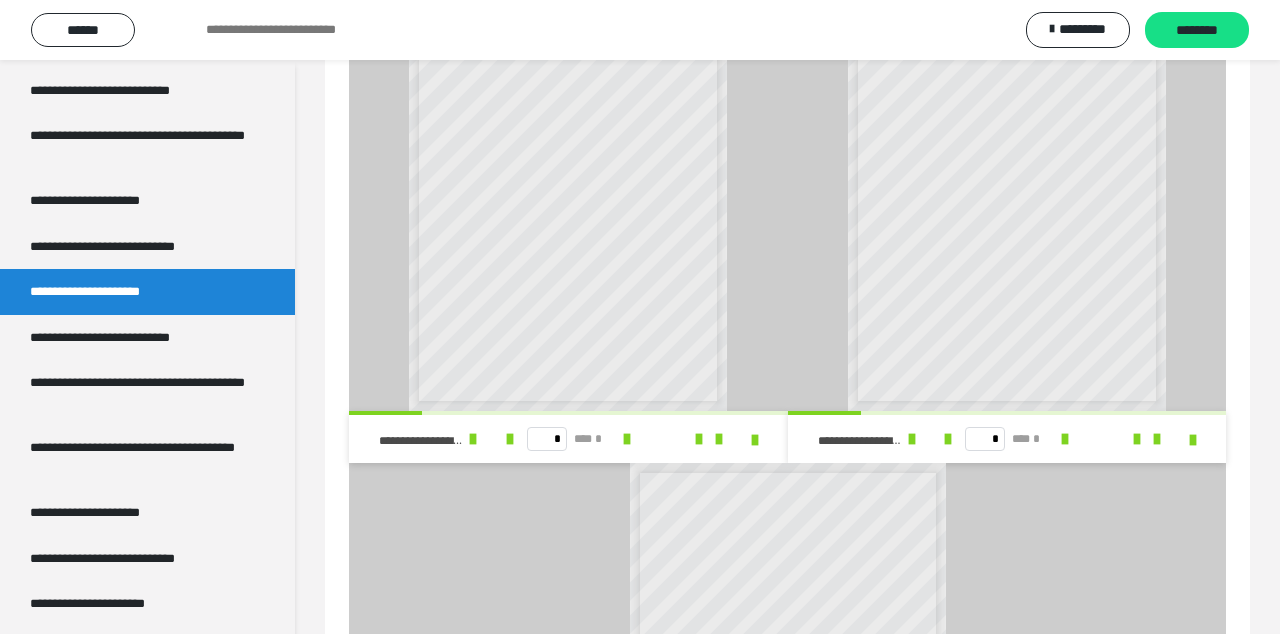 scroll, scrollTop: 957, scrollLeft: 0, axis: vertical 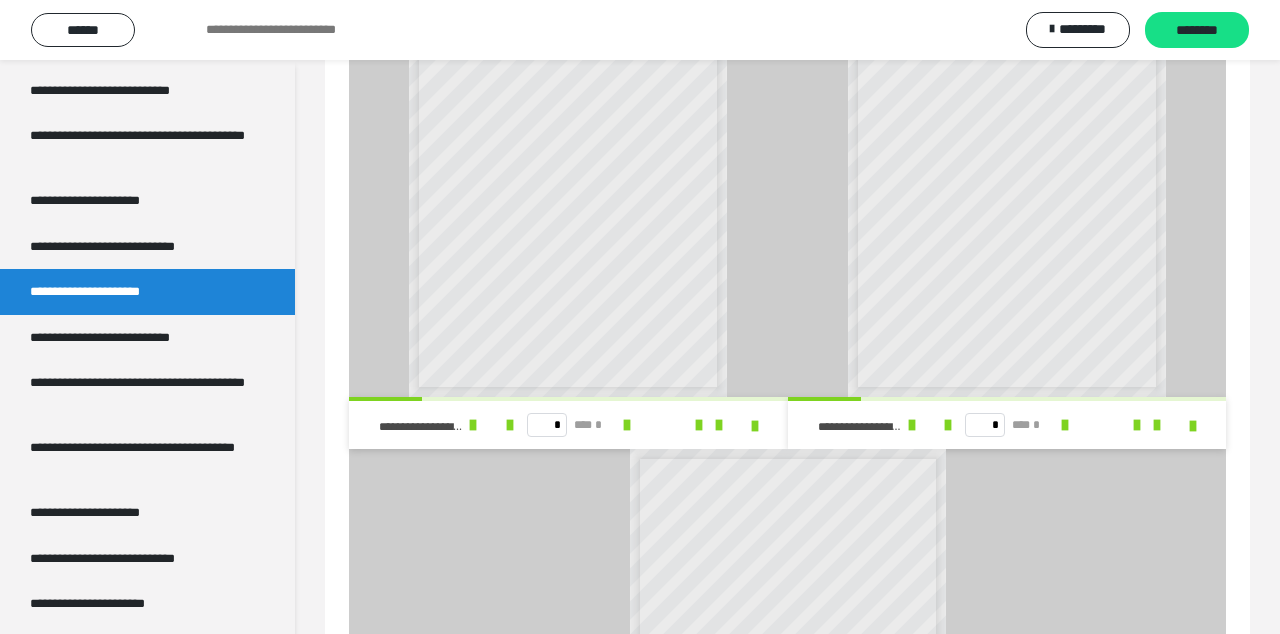 click at bounding box center [912, 425] 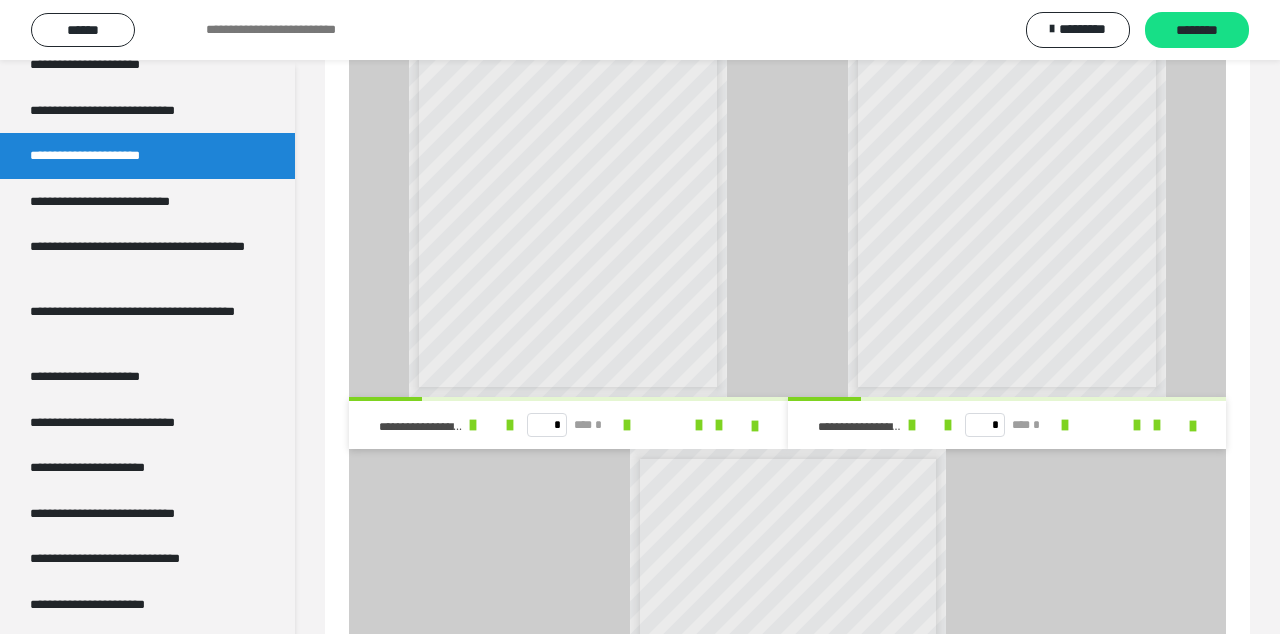 scroll, scrollTop: 3353, scrollLeft: 0, axis: vertical 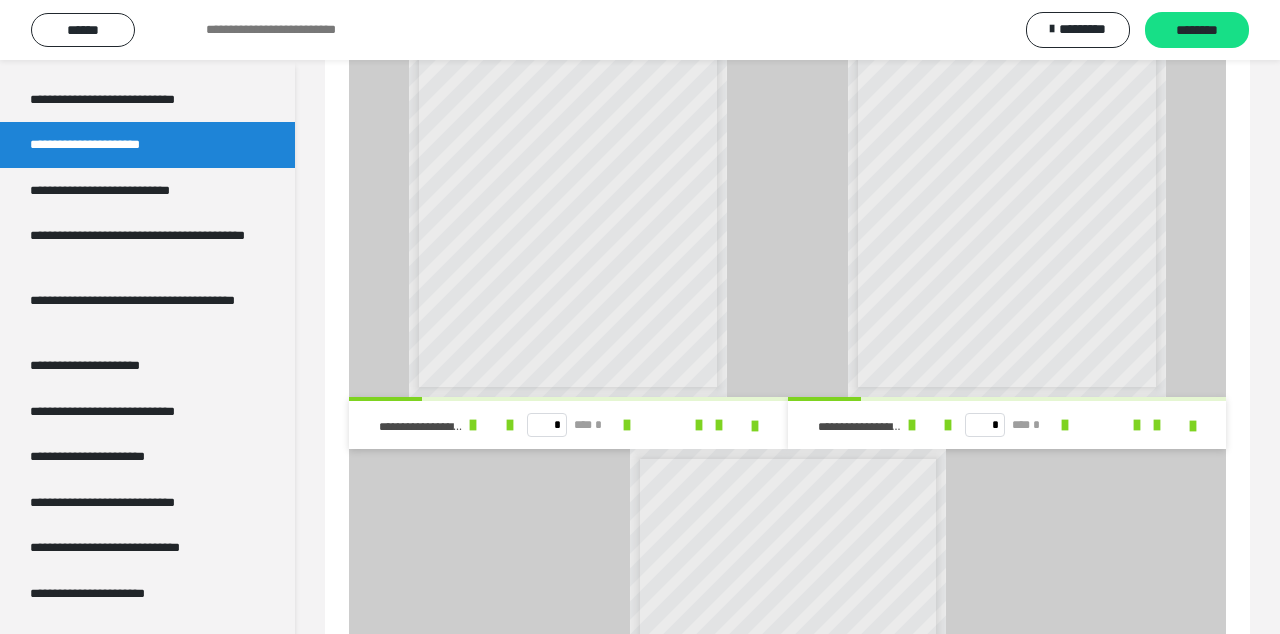 click on "**********" at bounding box center [147, 366] 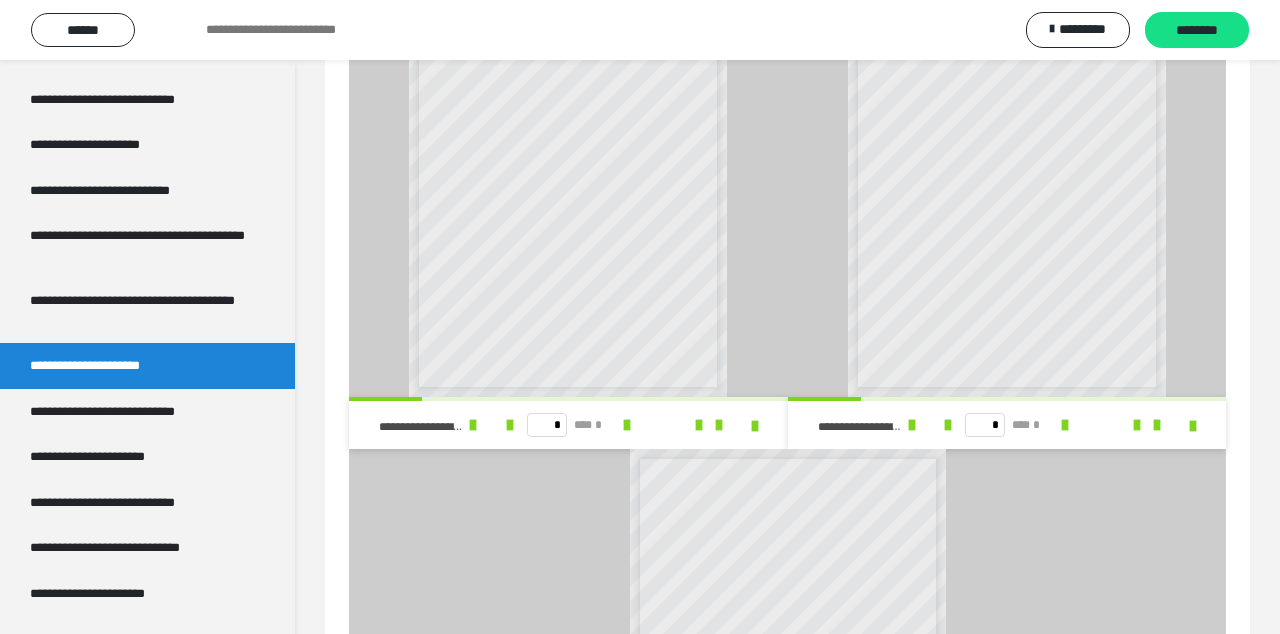 scroll, scrollTop: 154, scrollLeft: 0, axis: vertical 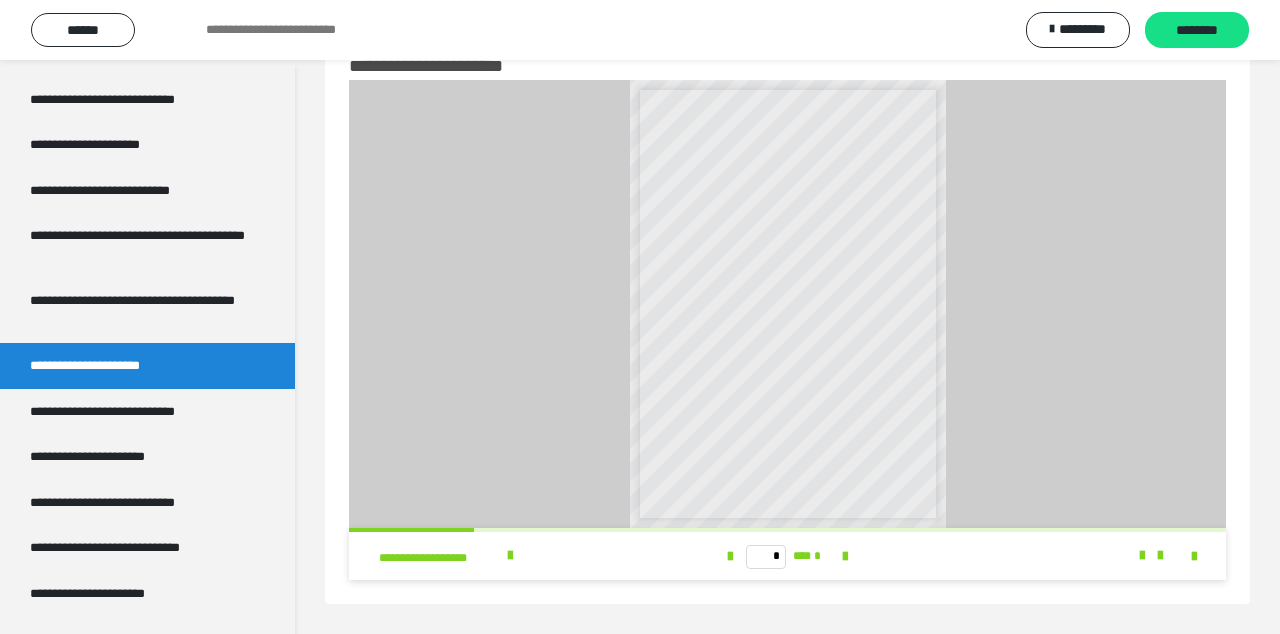 click at bounding box center [510, 556] 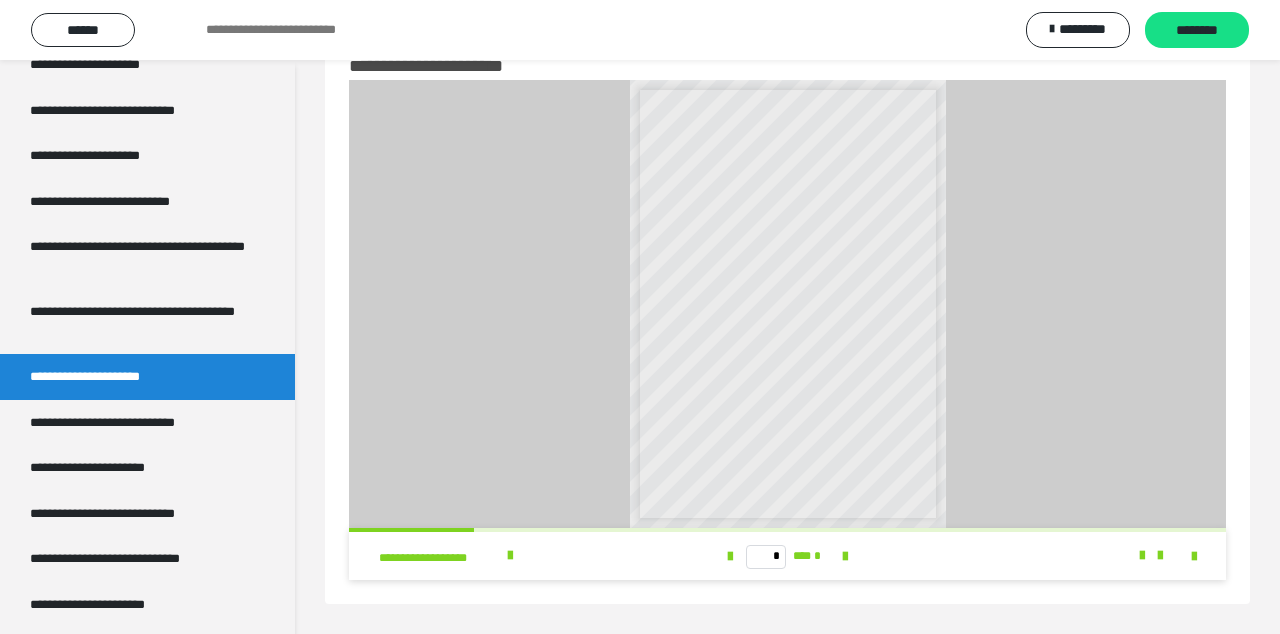 click on "**********" at bounding box center [111, 468] 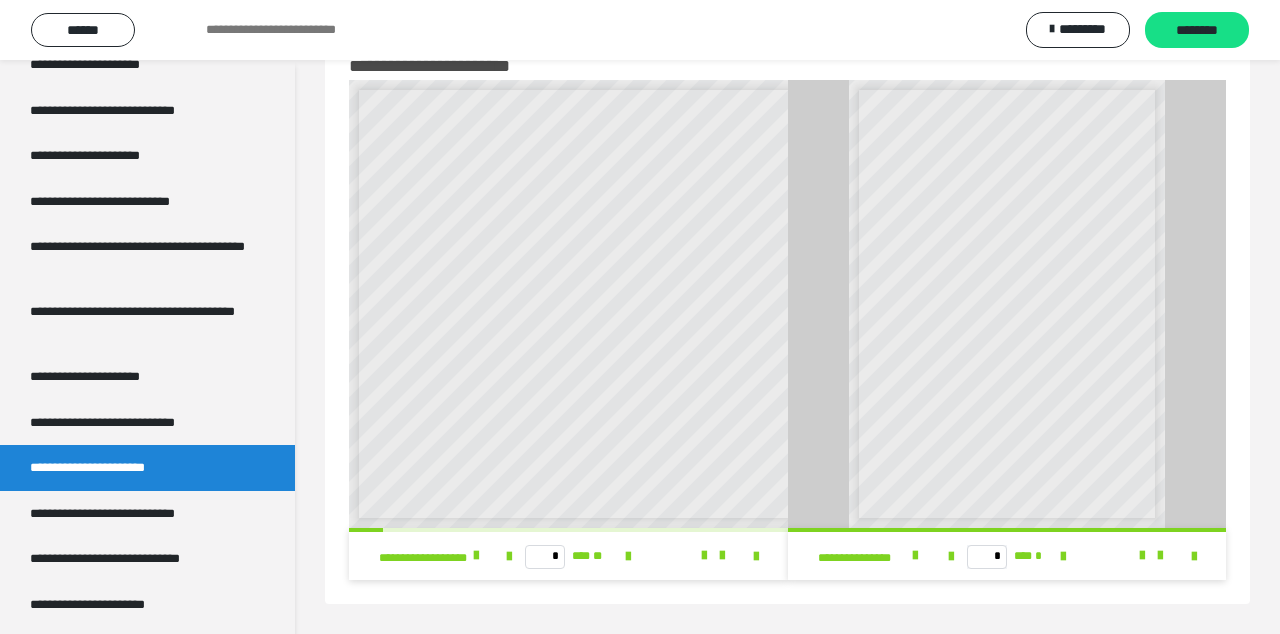 click at bounding box center (476, 556) 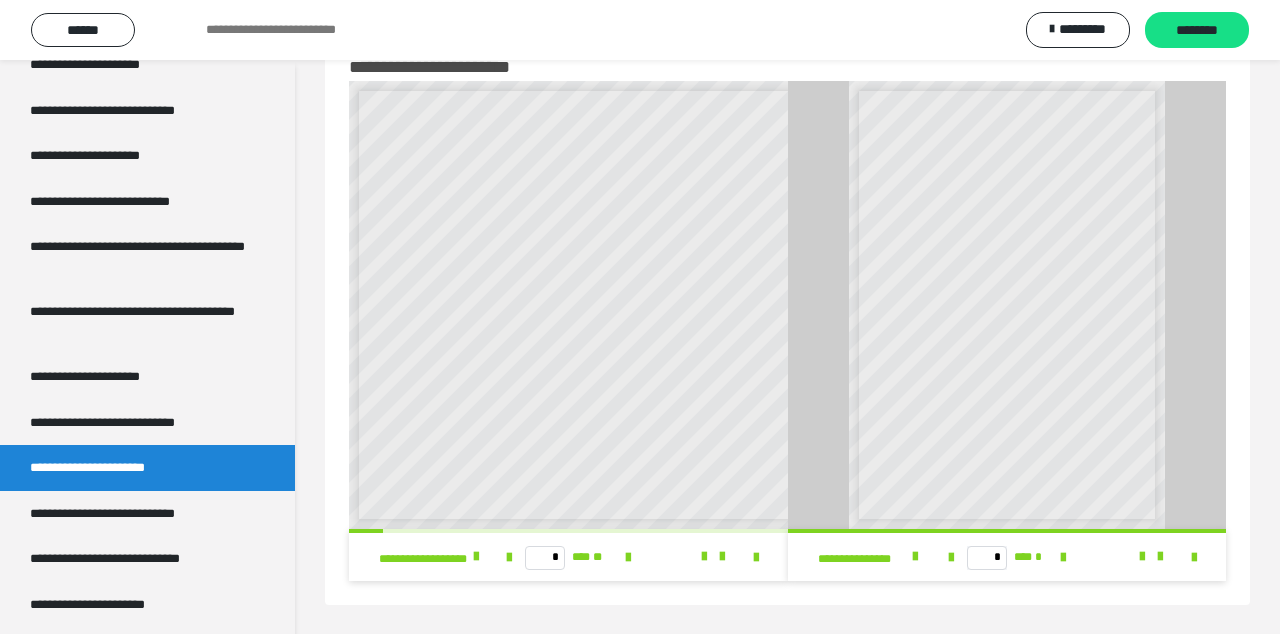 scroll, scrollTop: 0, scrollLeft: 20, axis: horizontal 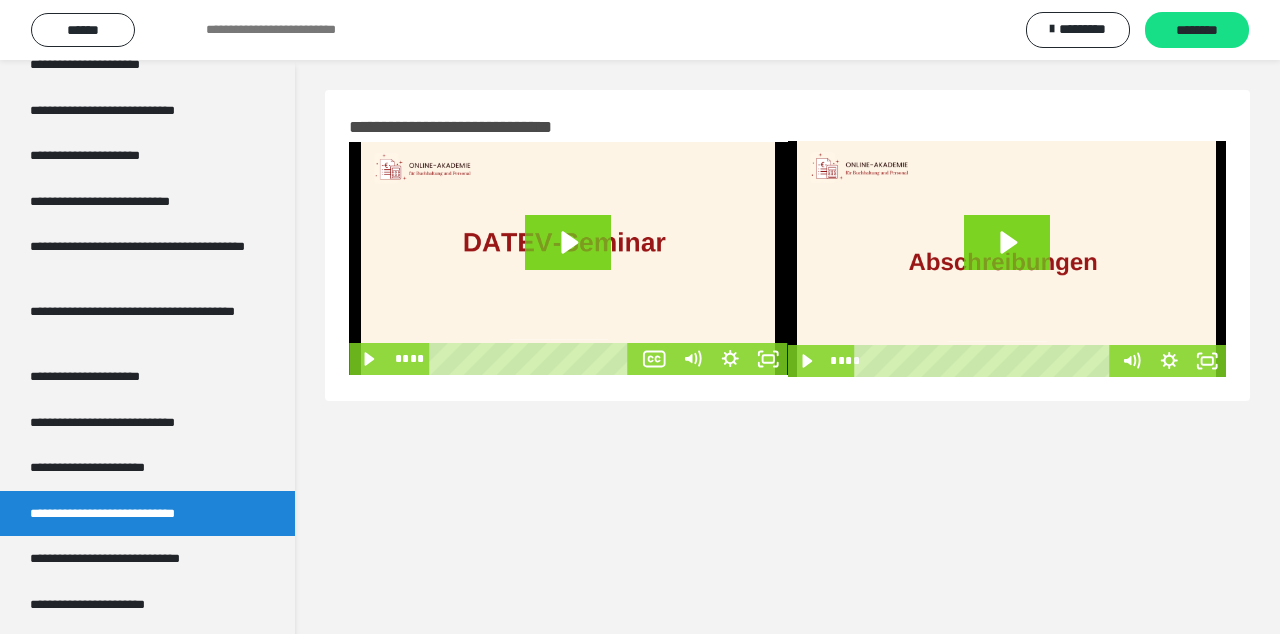 click on "**********" at bounding box center (137, 559) 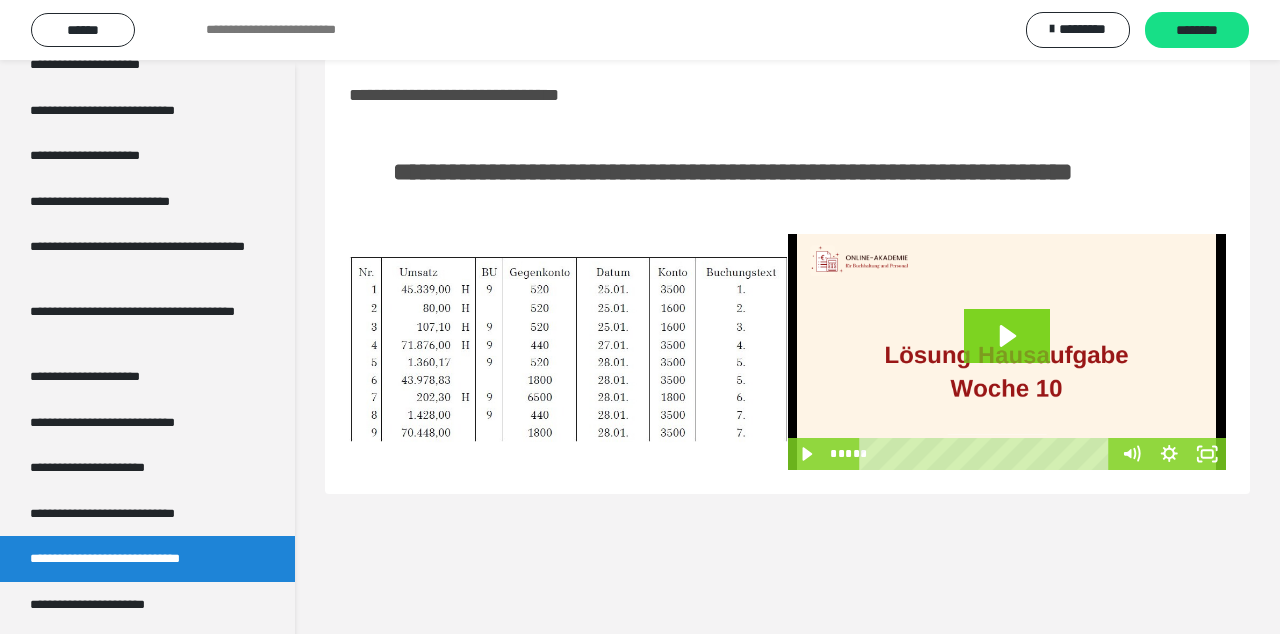 scroll, scrollTop: 0, scrollLeft: 0, axis: both 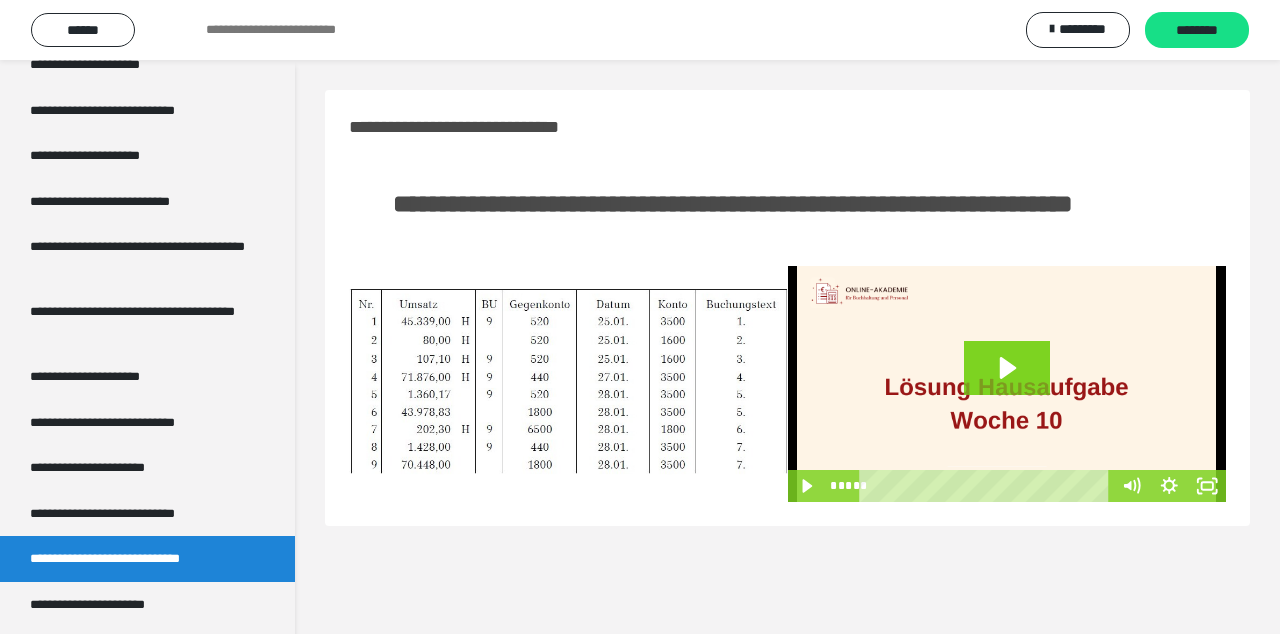 click on "**********" at bounding box center [131, 514] 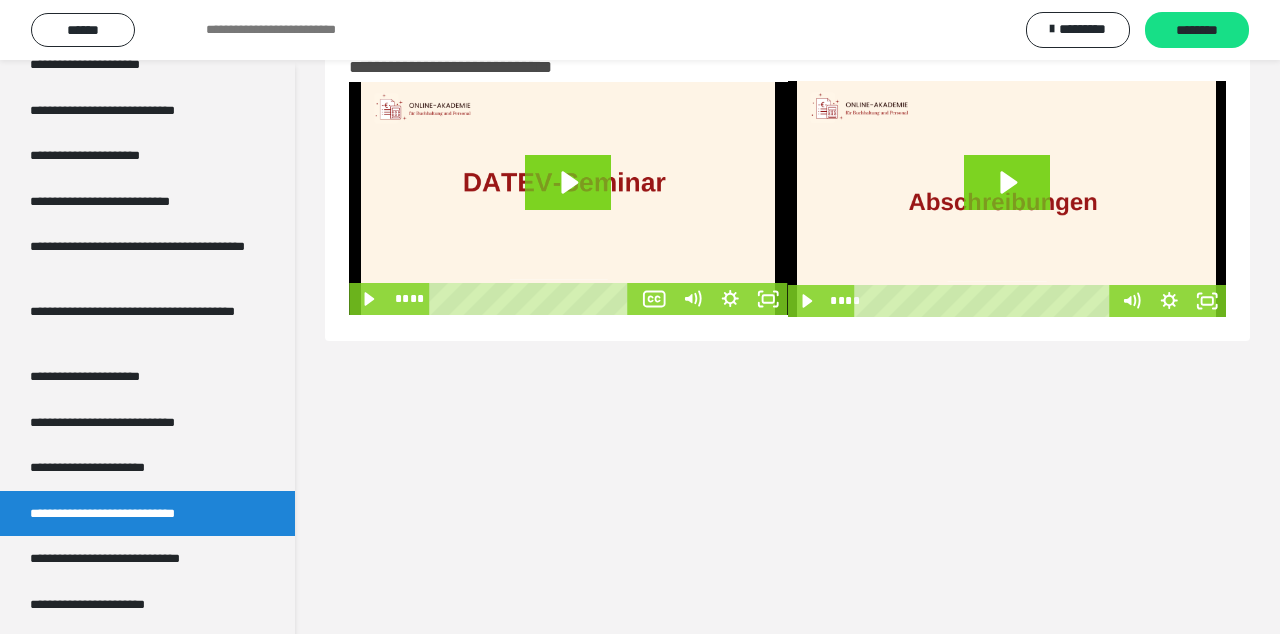 scroll, scrollTop: 0, scrollLeft: 0, axis: both 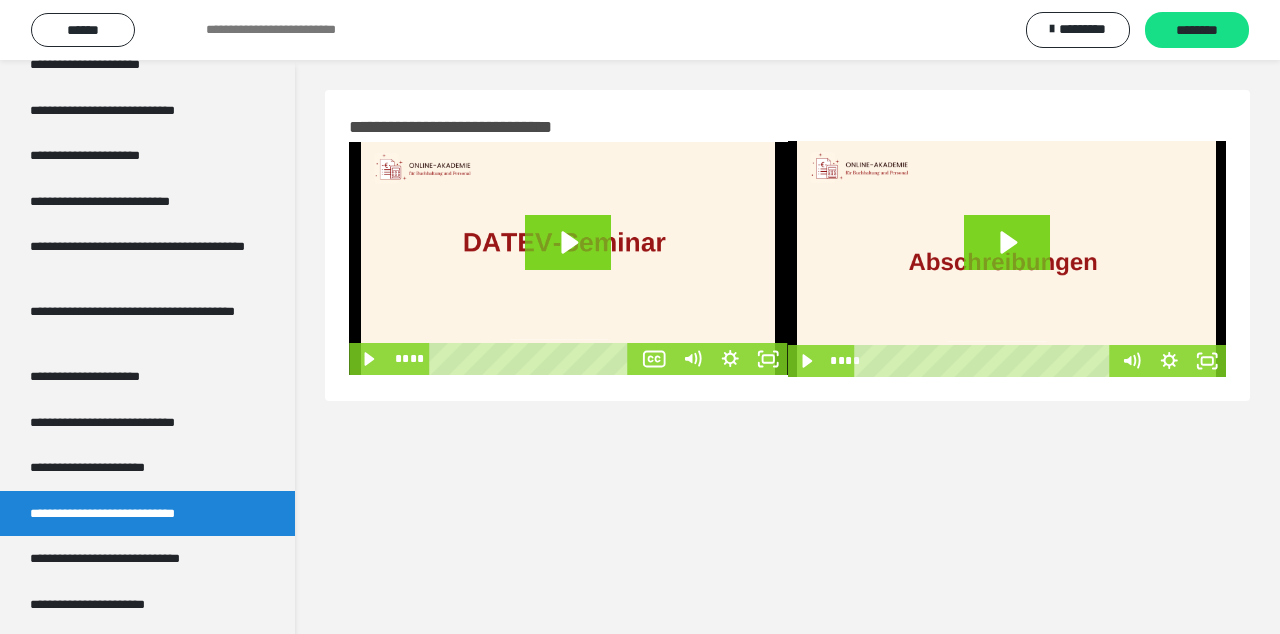 click on "**********" at bounding box center (111, 468) 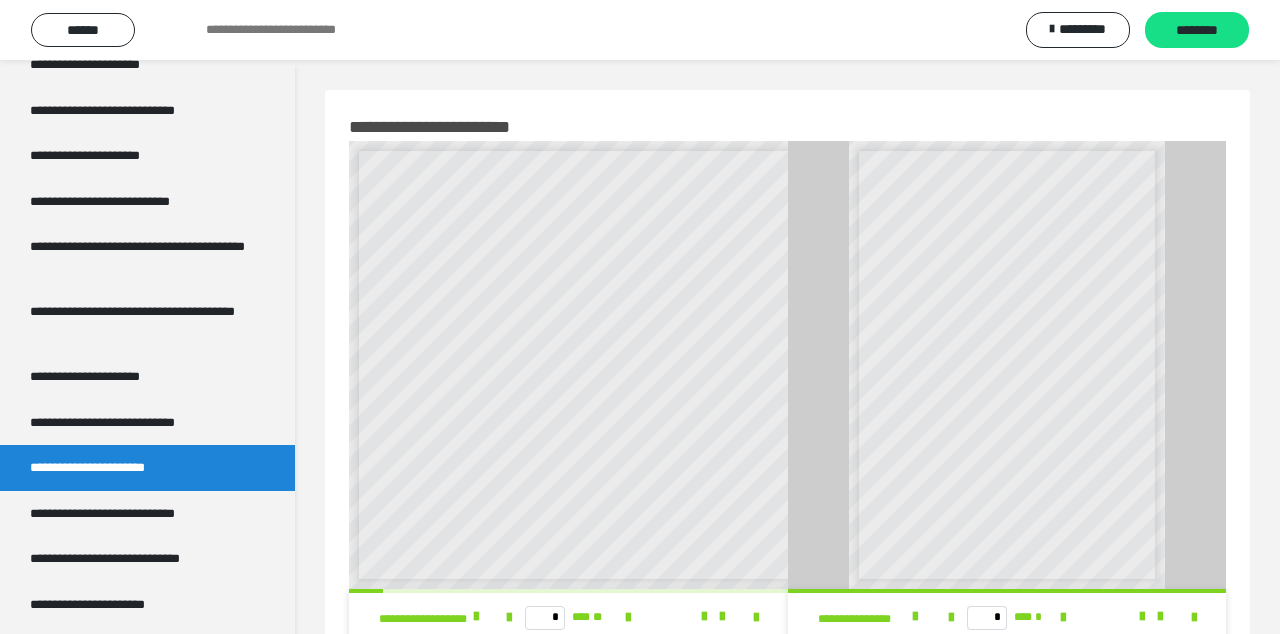 scroll, scrollTop: 60, scrollLeft: 0, axis: vertical 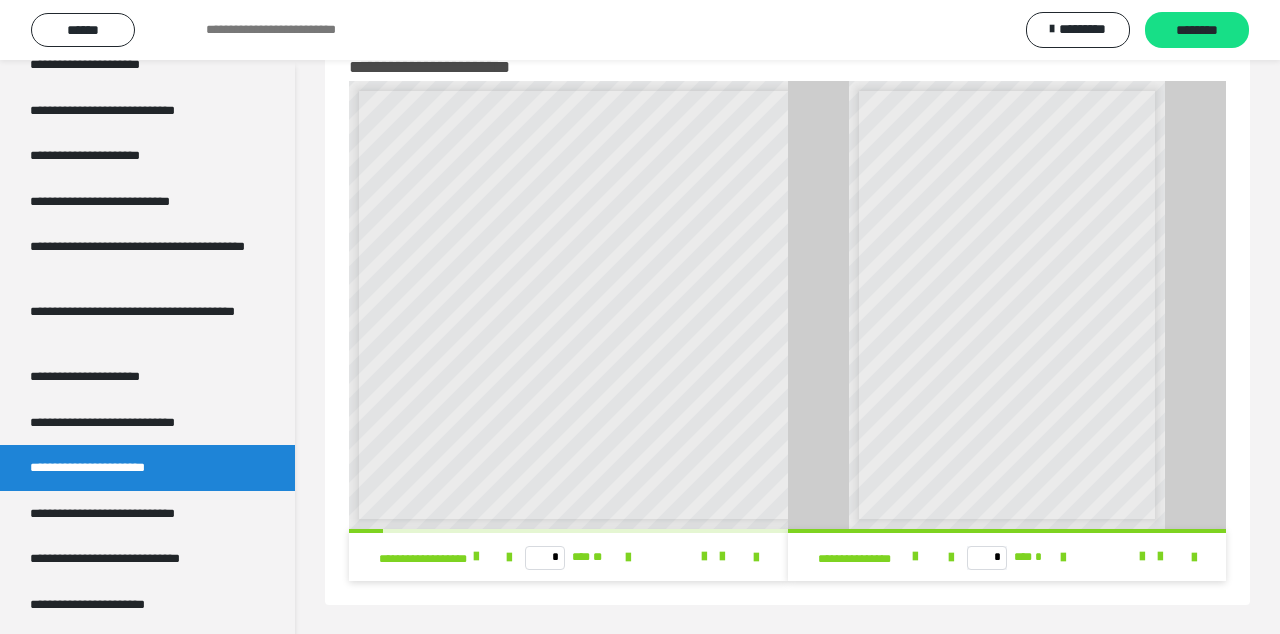 click at bounding box center [915, 557] 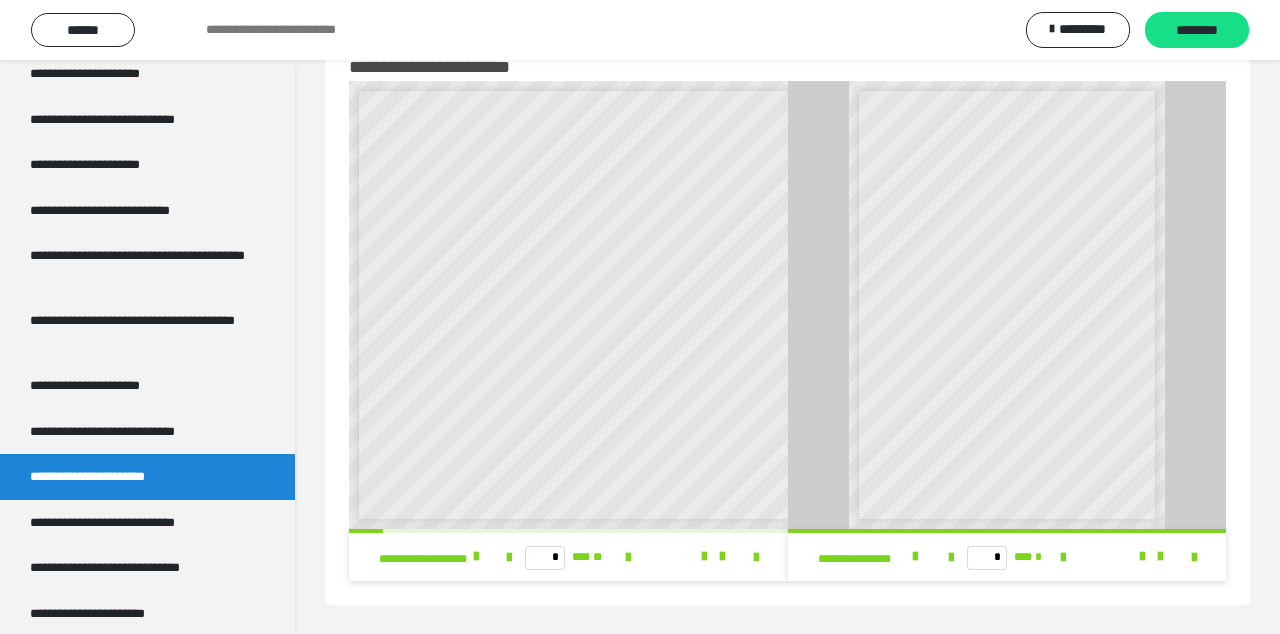 scroll, scrollTop: 3332, scrollLeft: 0, axis: vertical 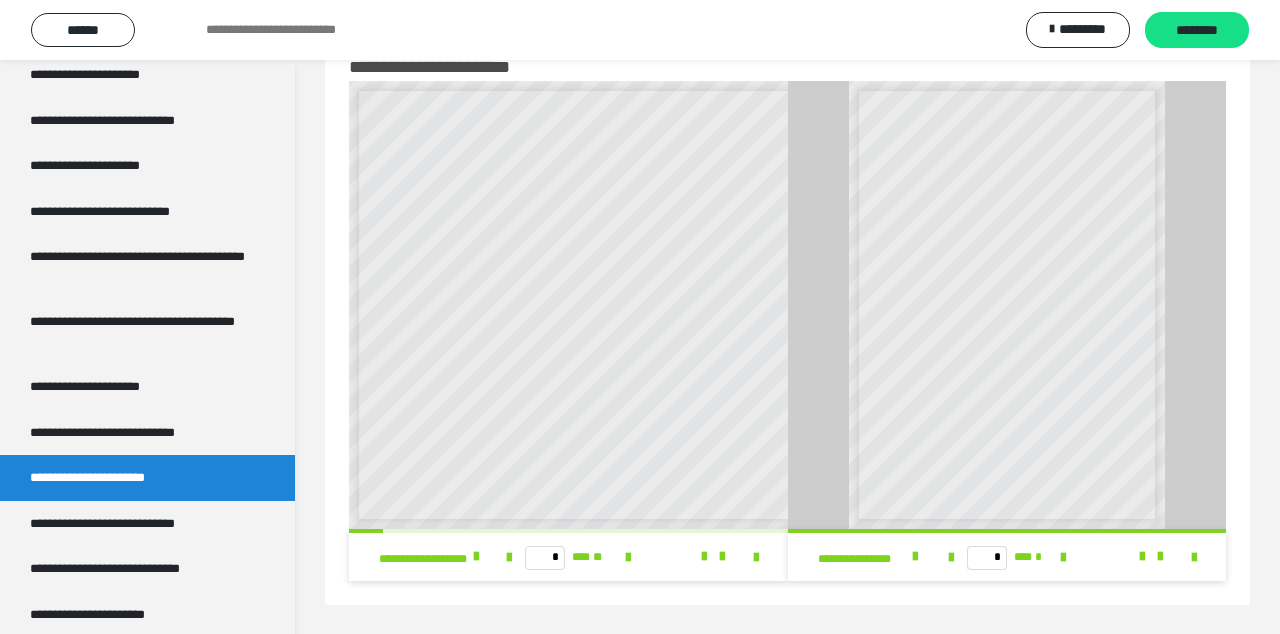 click on "**********" at bounding box center (131, 524) 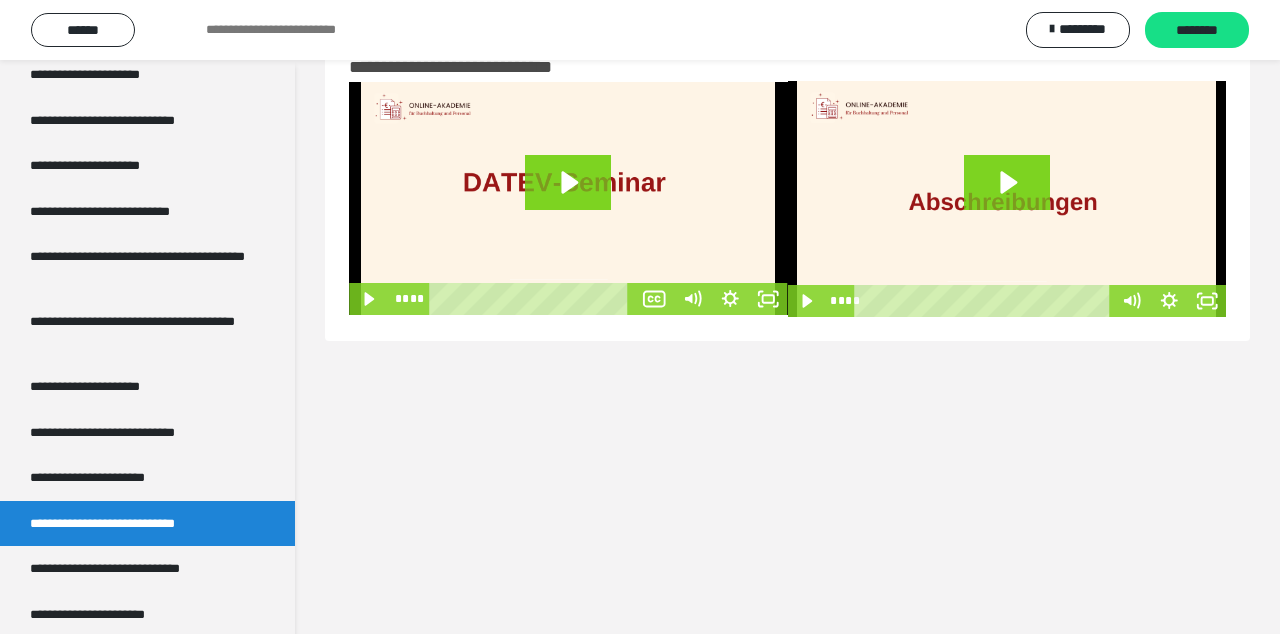 scroll, scrollTop: 0, scrollLeft: 0, axis: both 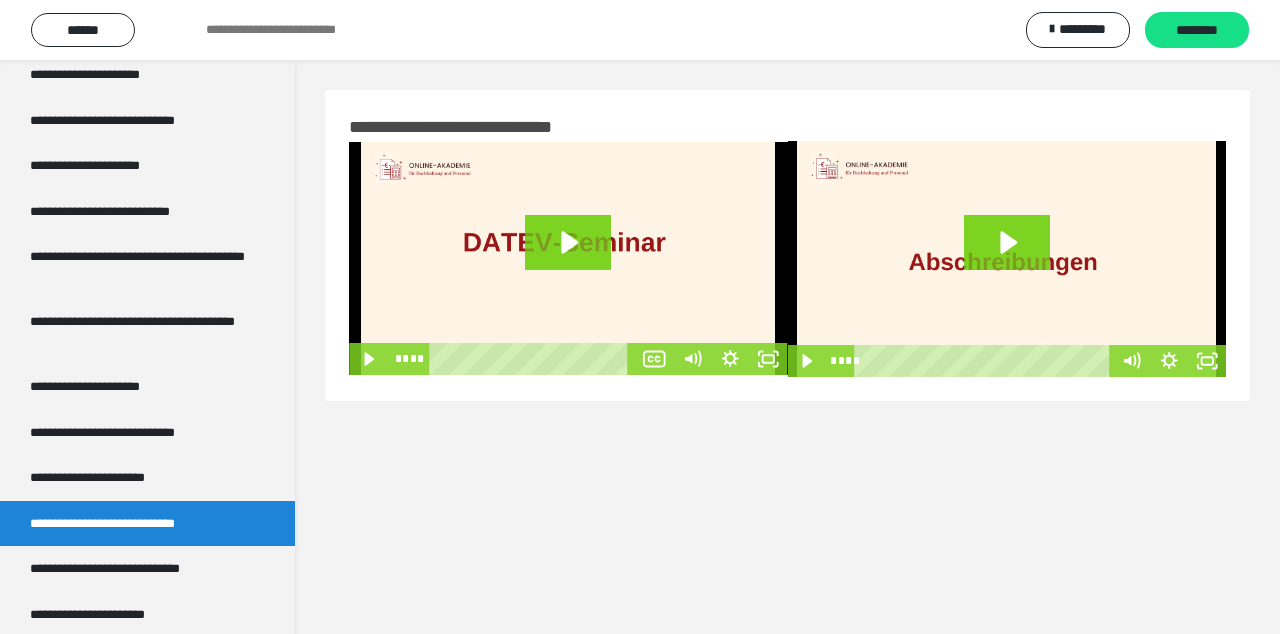 click 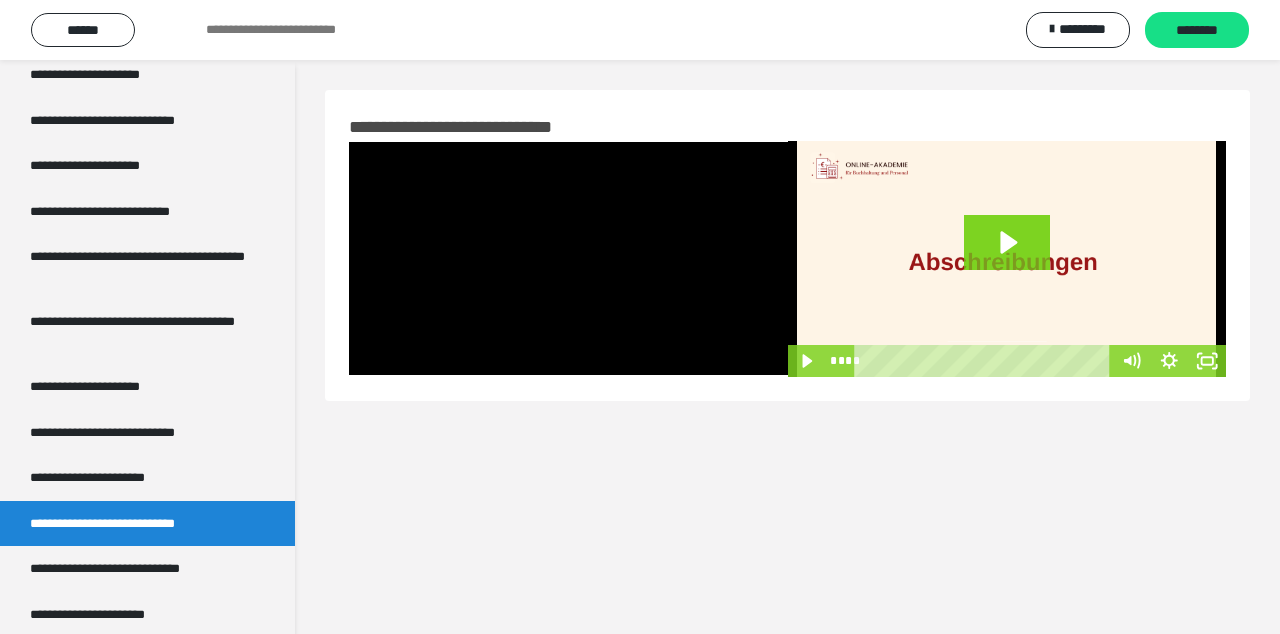 click at bounding box center (568, 258) 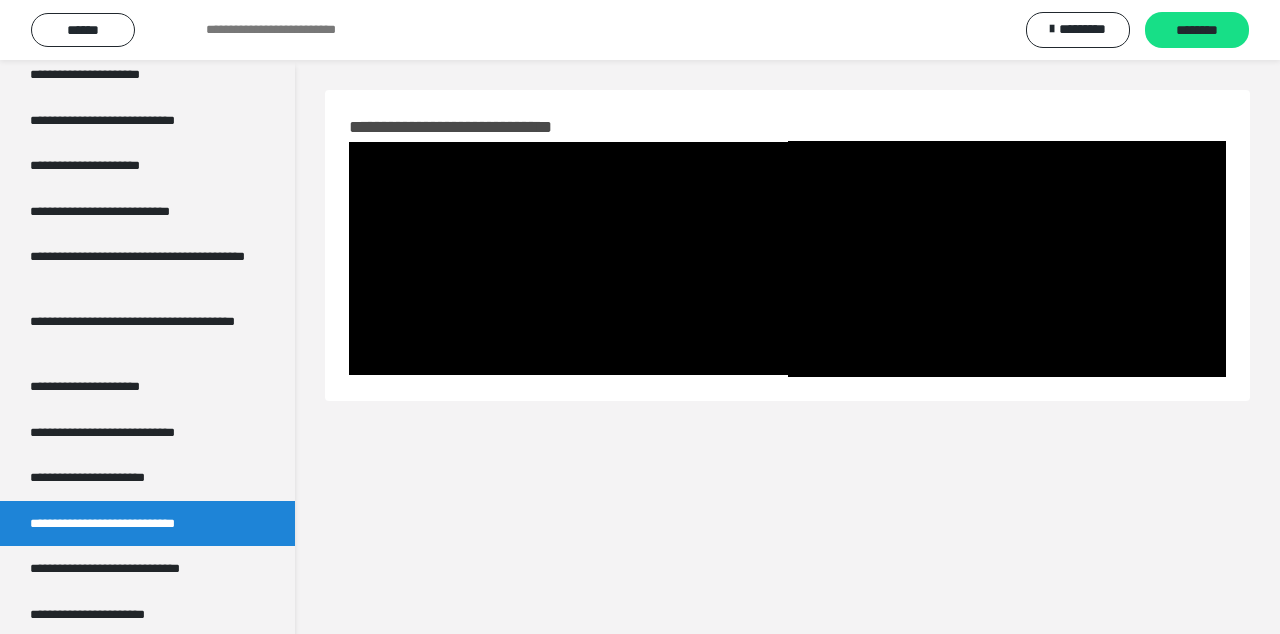 click at bounding box center (568, 258) 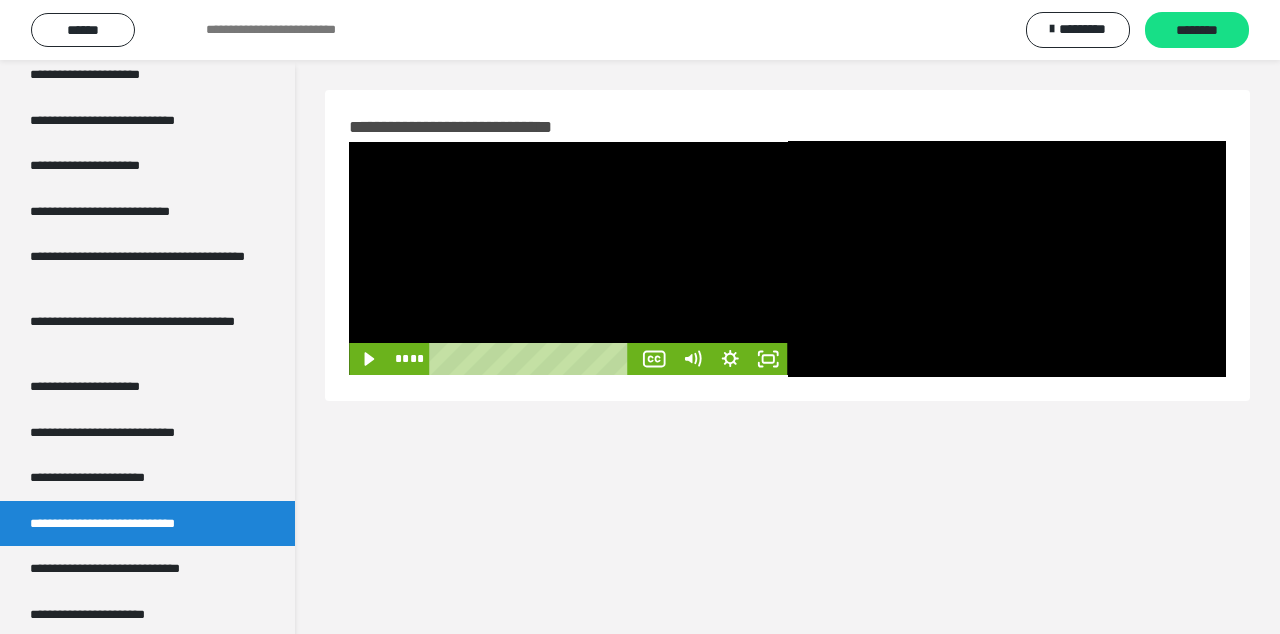click at bounding box center [568, 258] 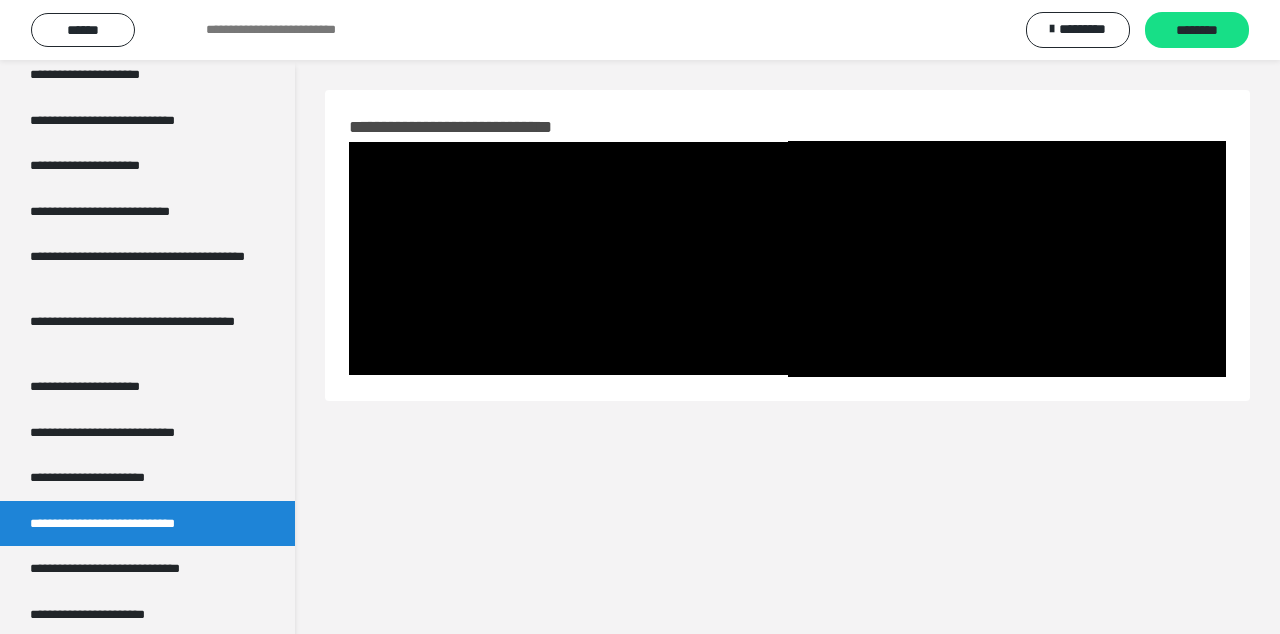 click at bounding box center (568, 258) 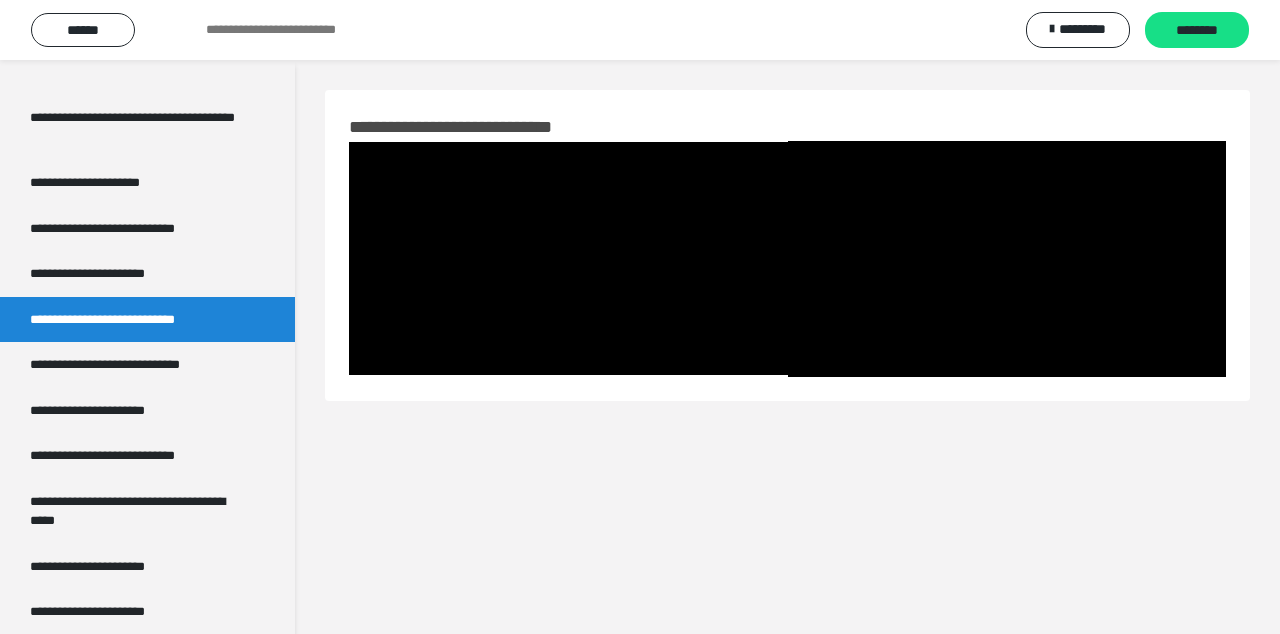 scroll, scrollTop: 3669, scrollLeft: 0, axis: vertical 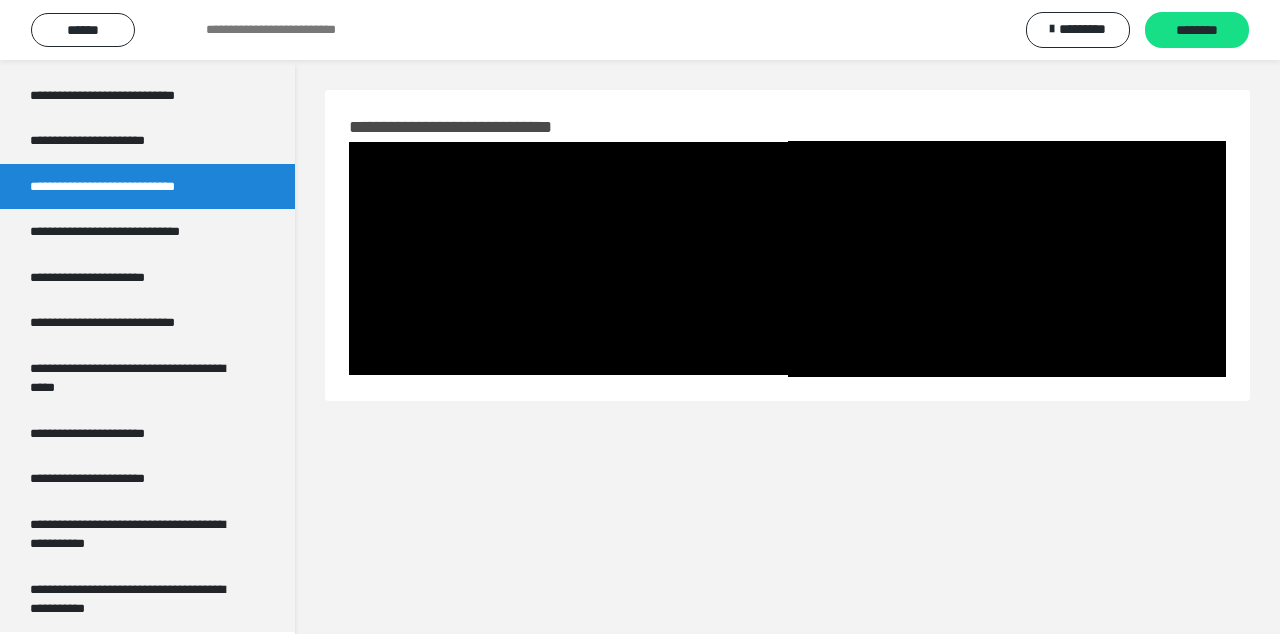 click on "**********" at bounding box center [139, 599] 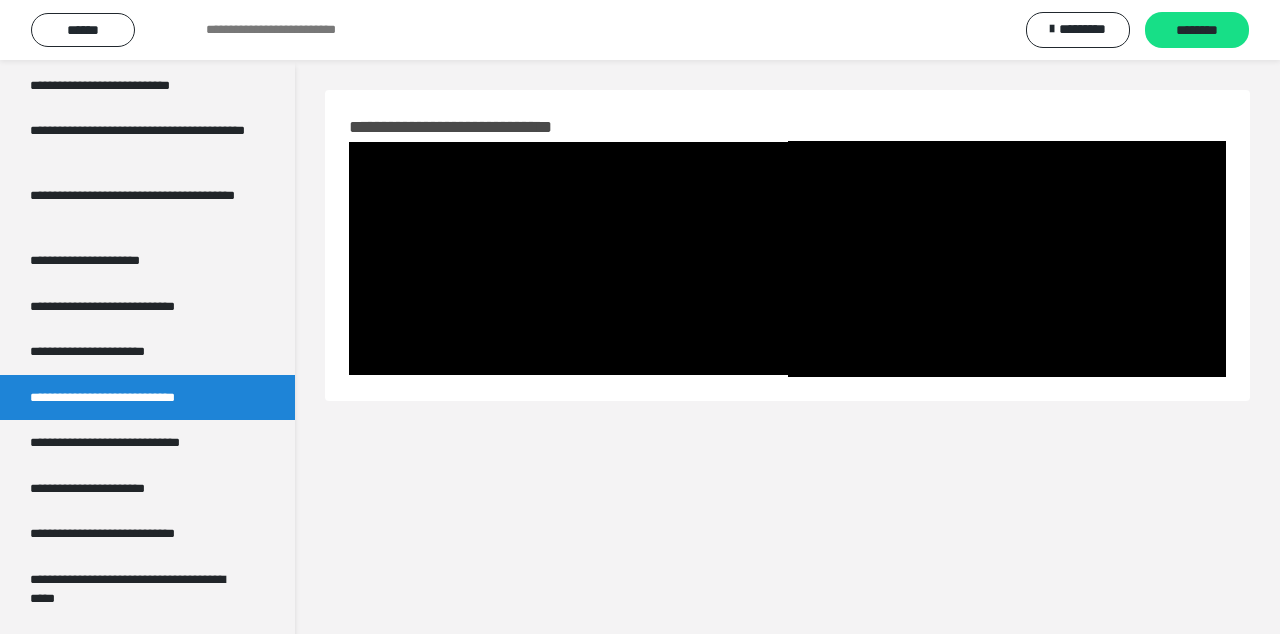 scroll, scrollTop: 3454, scrollLeft: 0, axis: vertical 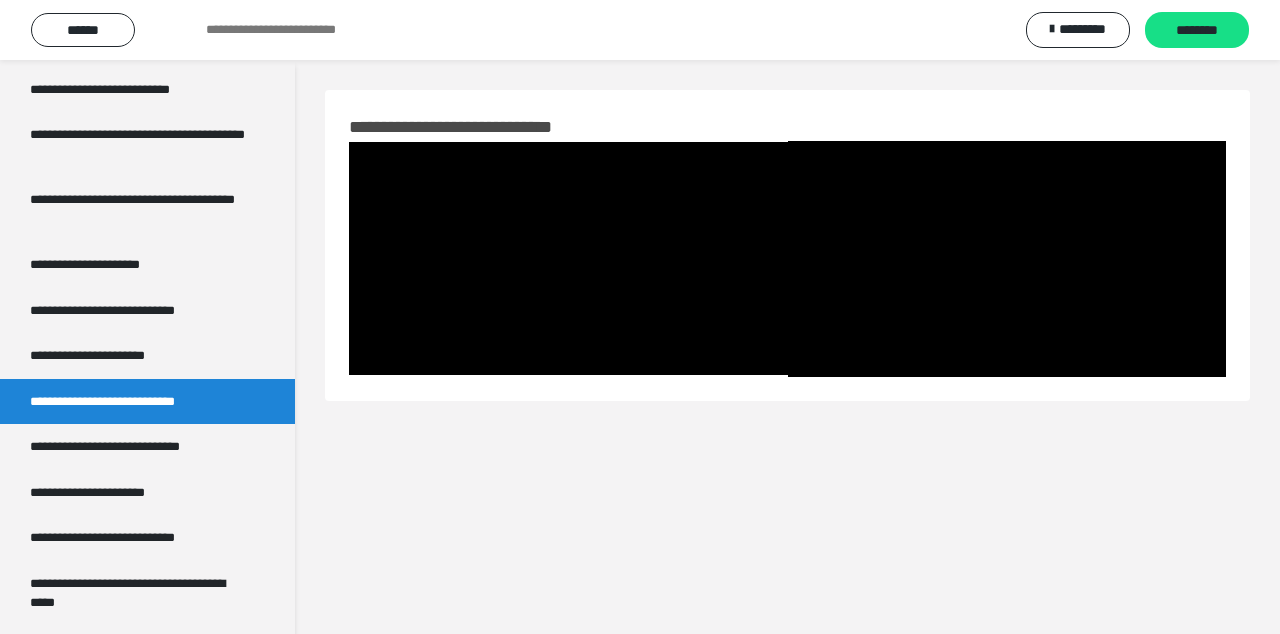 click on "**********" at bounding box center (131, 402) 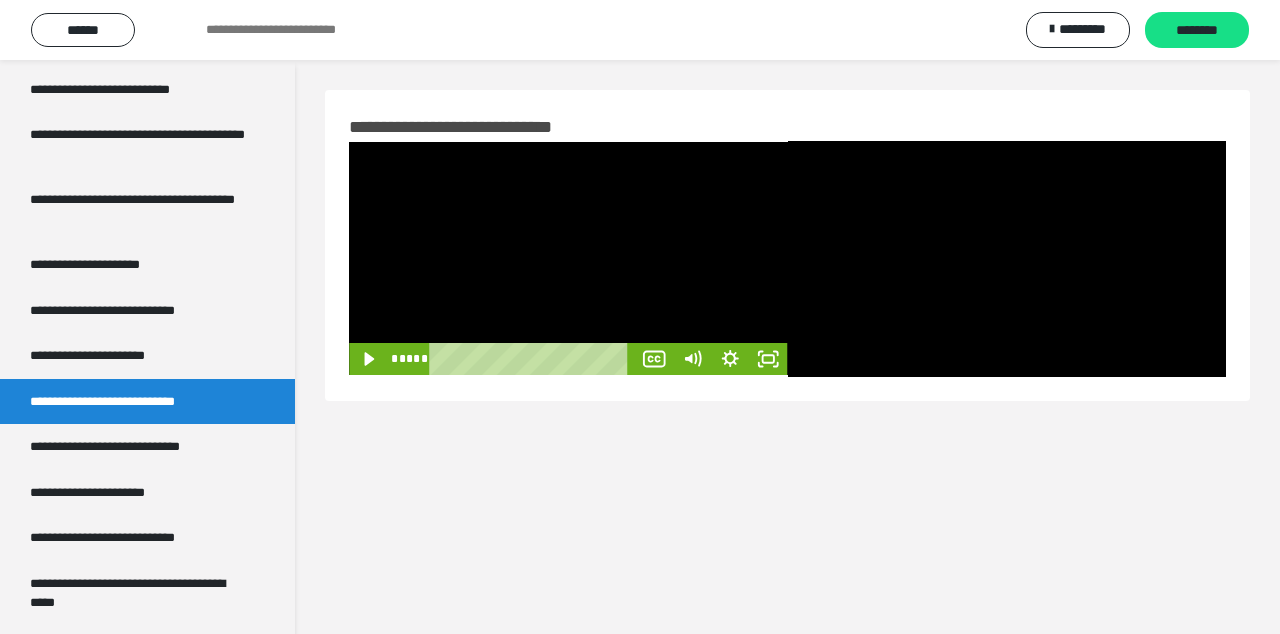 click at bounding box center (568, 258) 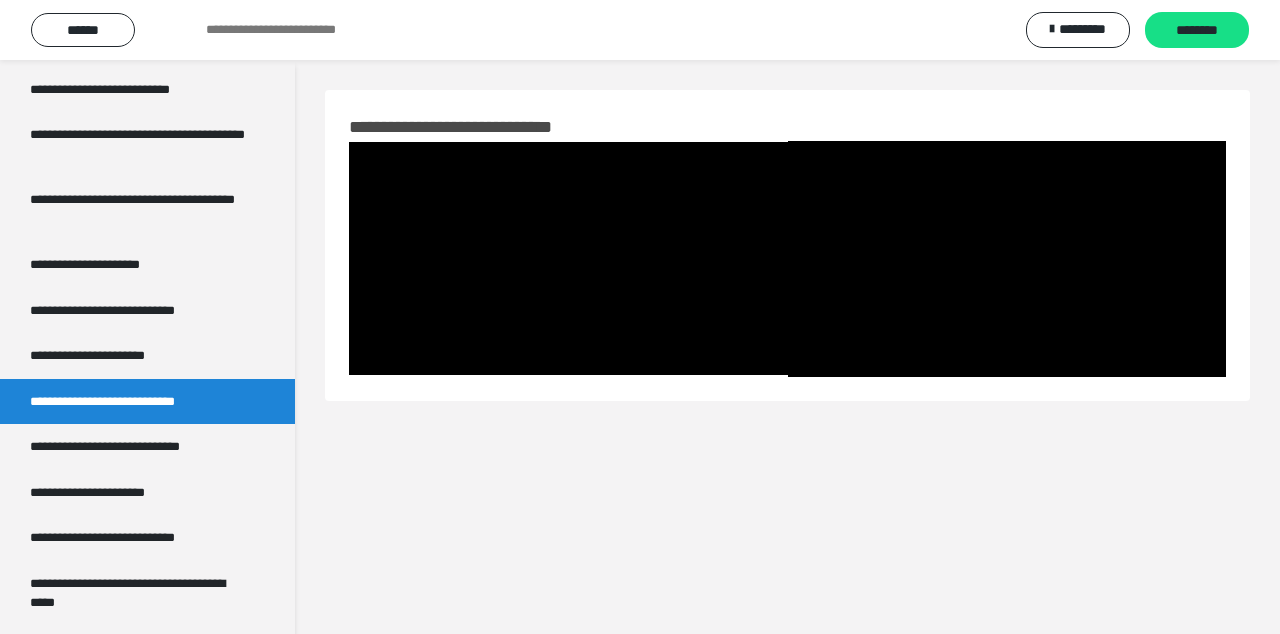scroll, scrollTop: 60, scrollLeft: 0, axis: vertical 